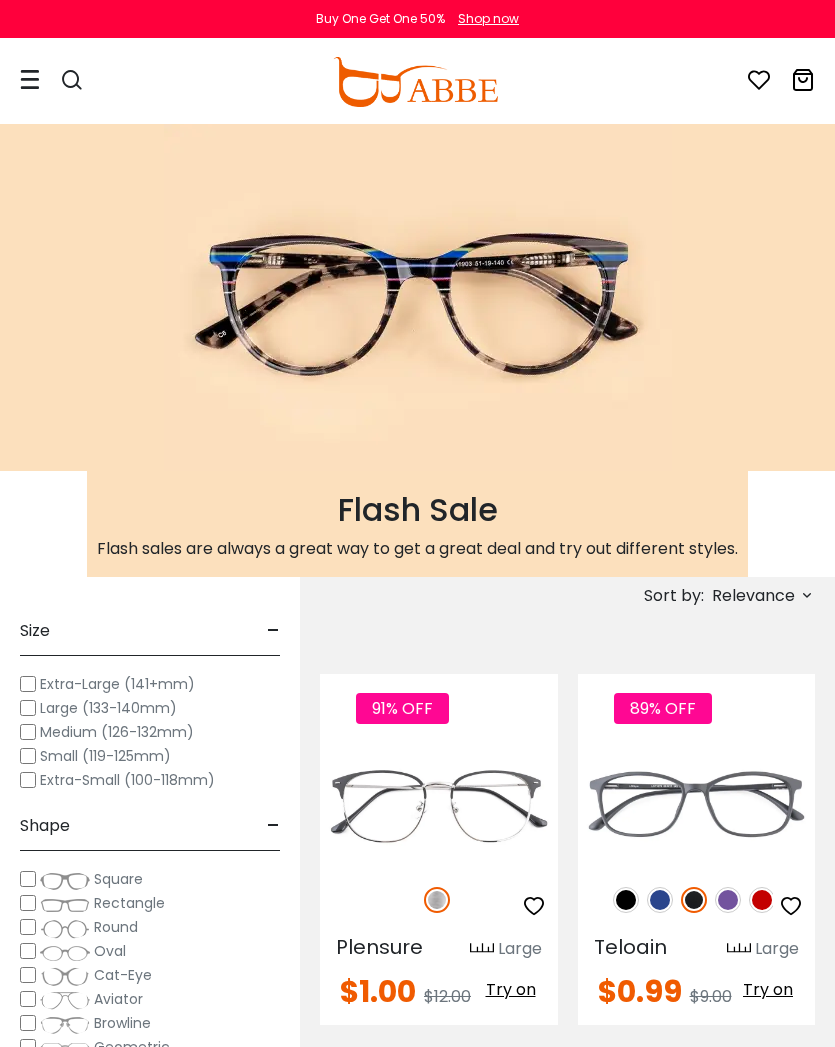 scroll, scrollTop: 0, scrollLeft: 0, axis: both 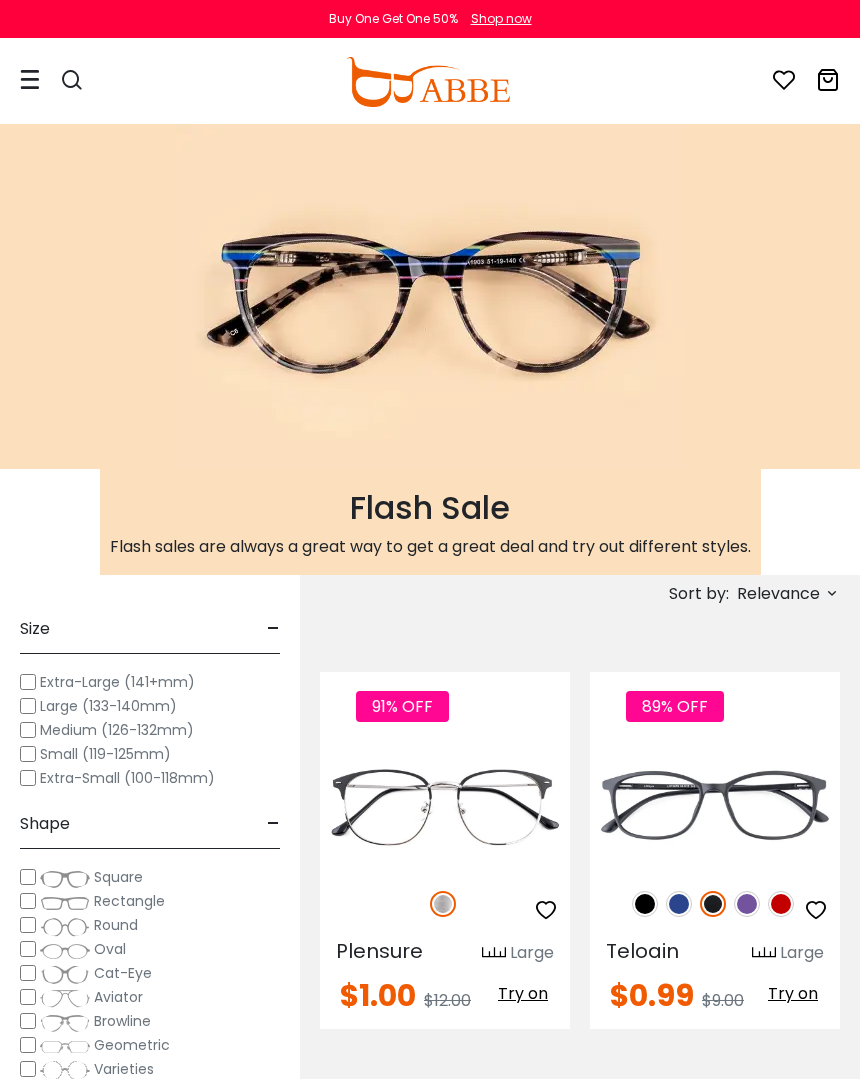 click at bounding box center (832, 593) 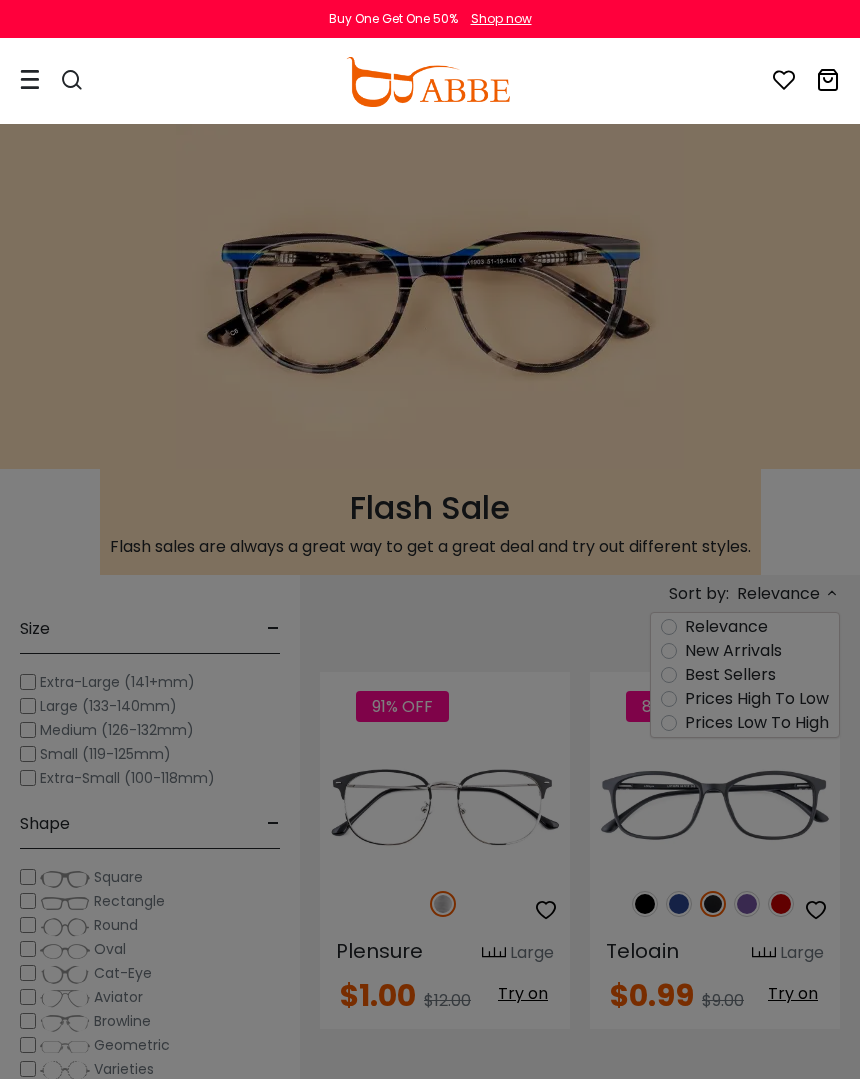 click on "×
special offer just for you
$10 OFF
Order amount over than $20
Sign In
No Thanks" at bounding box center [0, 0] 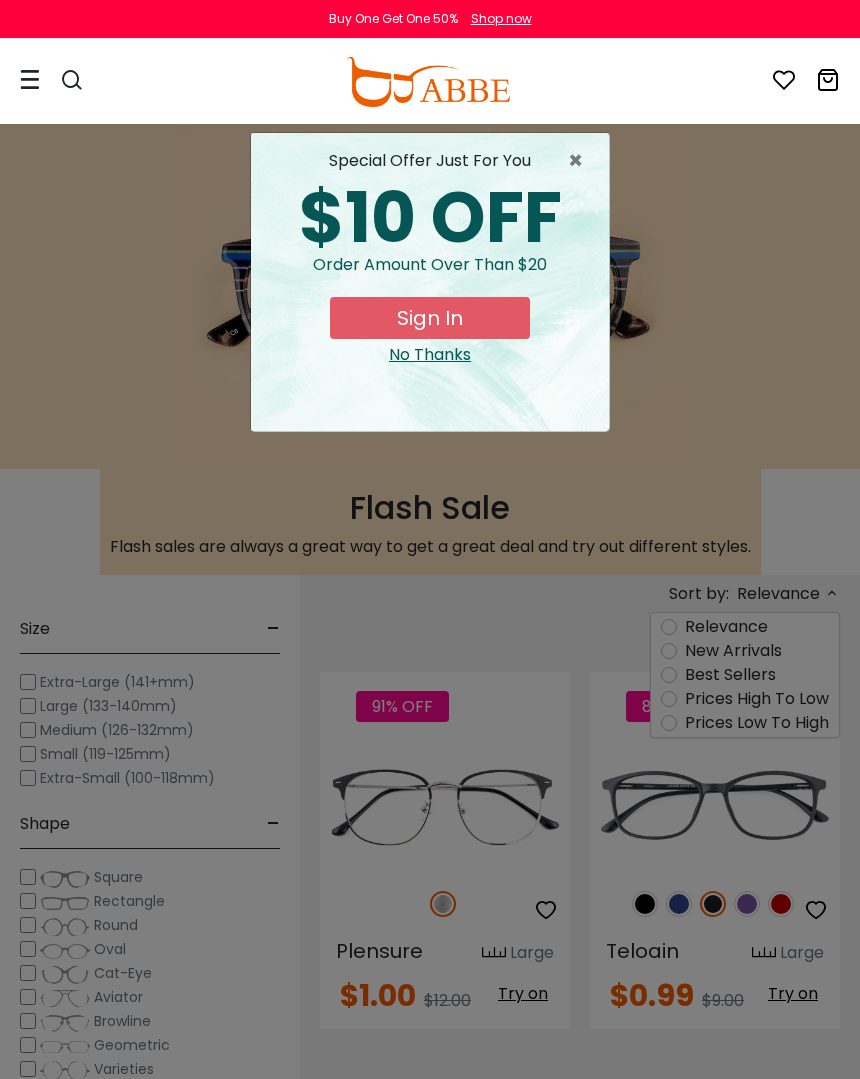 click on "×
special offer just for you
$10 OFF
Order amount over than $20
Sign In
No Thanks" at bounding box center (430, 539) 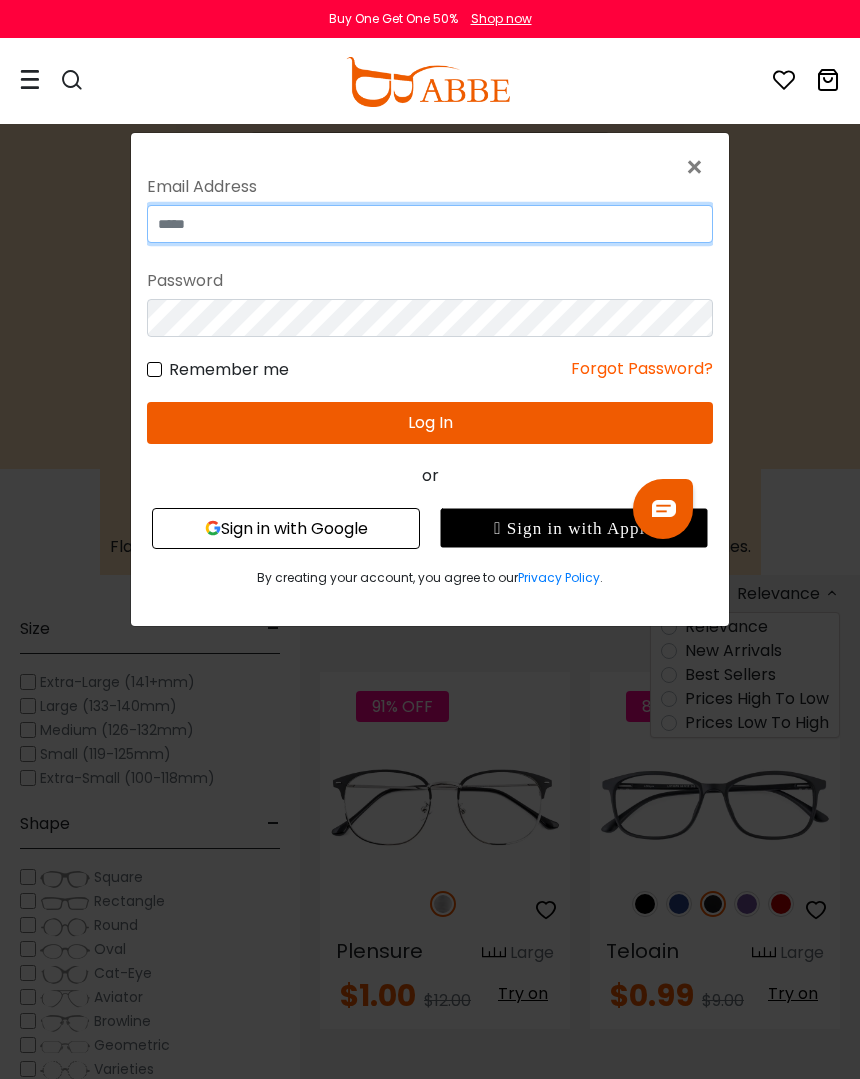 click at bounding box center (430, 224) 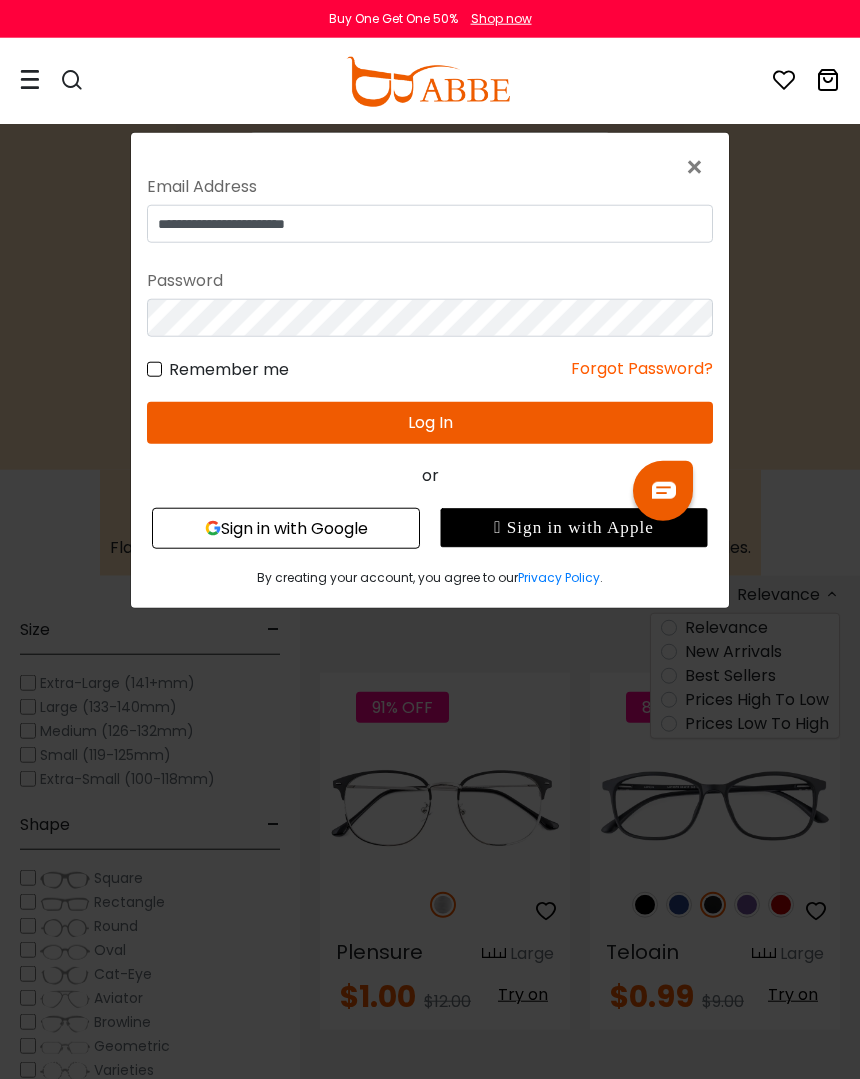 click on "Log In" at bounding box center [430, 422] 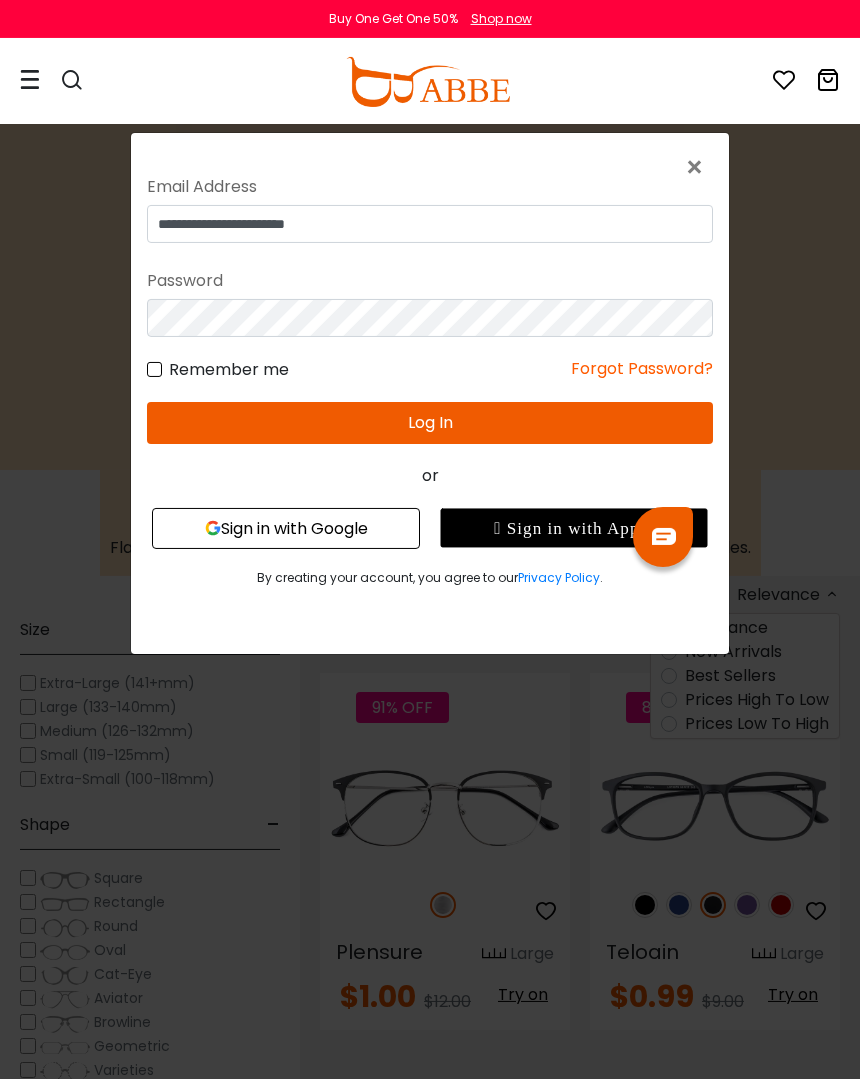 scroll, scrollTop: 4, scrollLeft: 0, axis: vertical 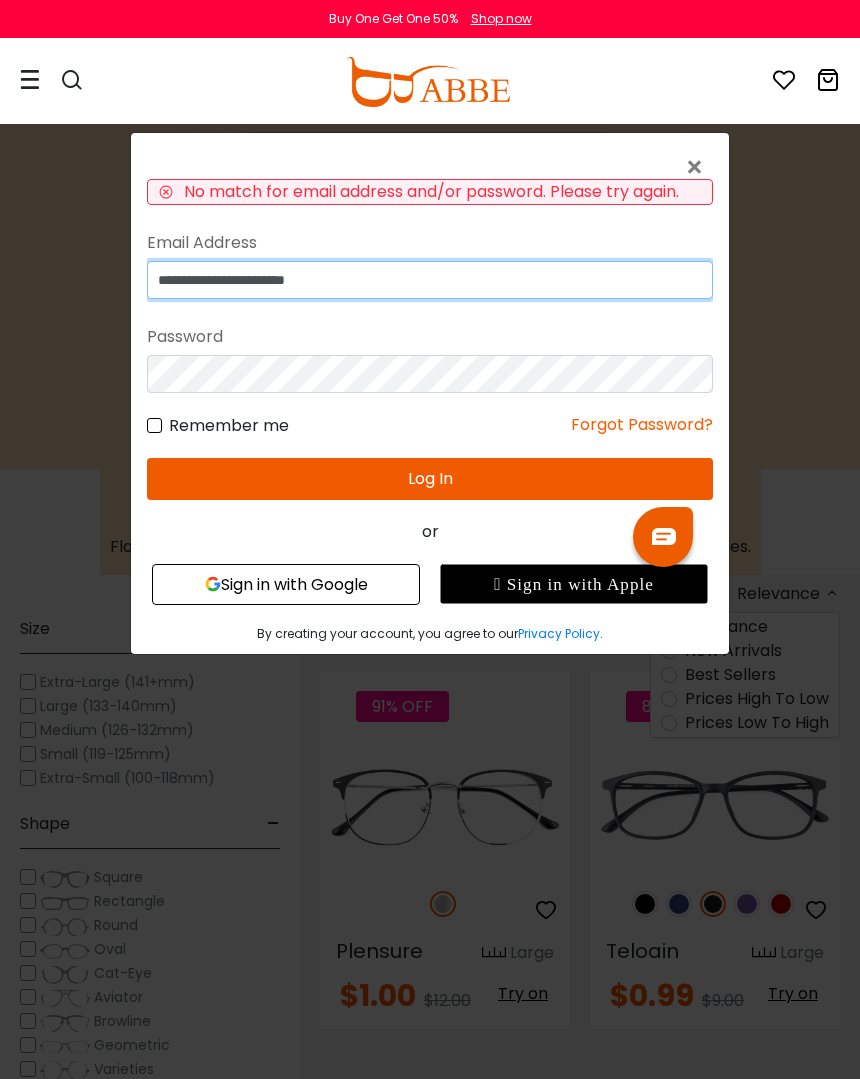 click on "**********" at bounding box center [430, 280] 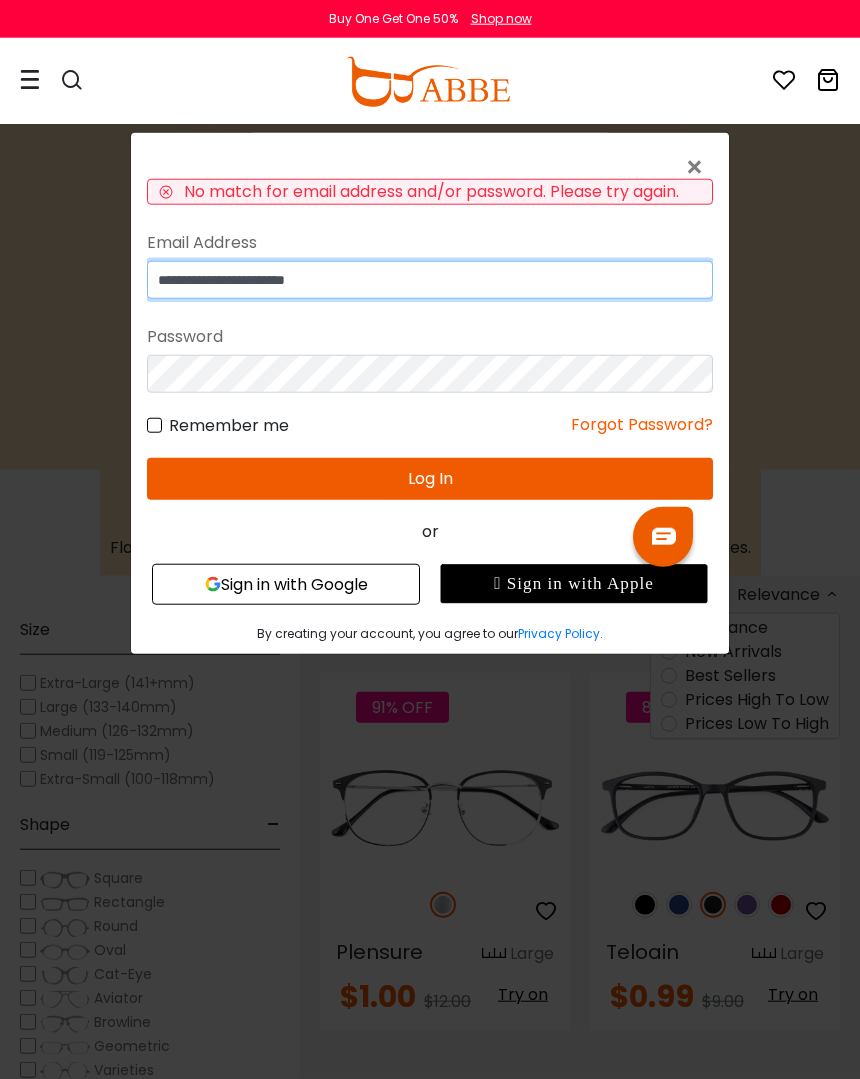 type on "**********" 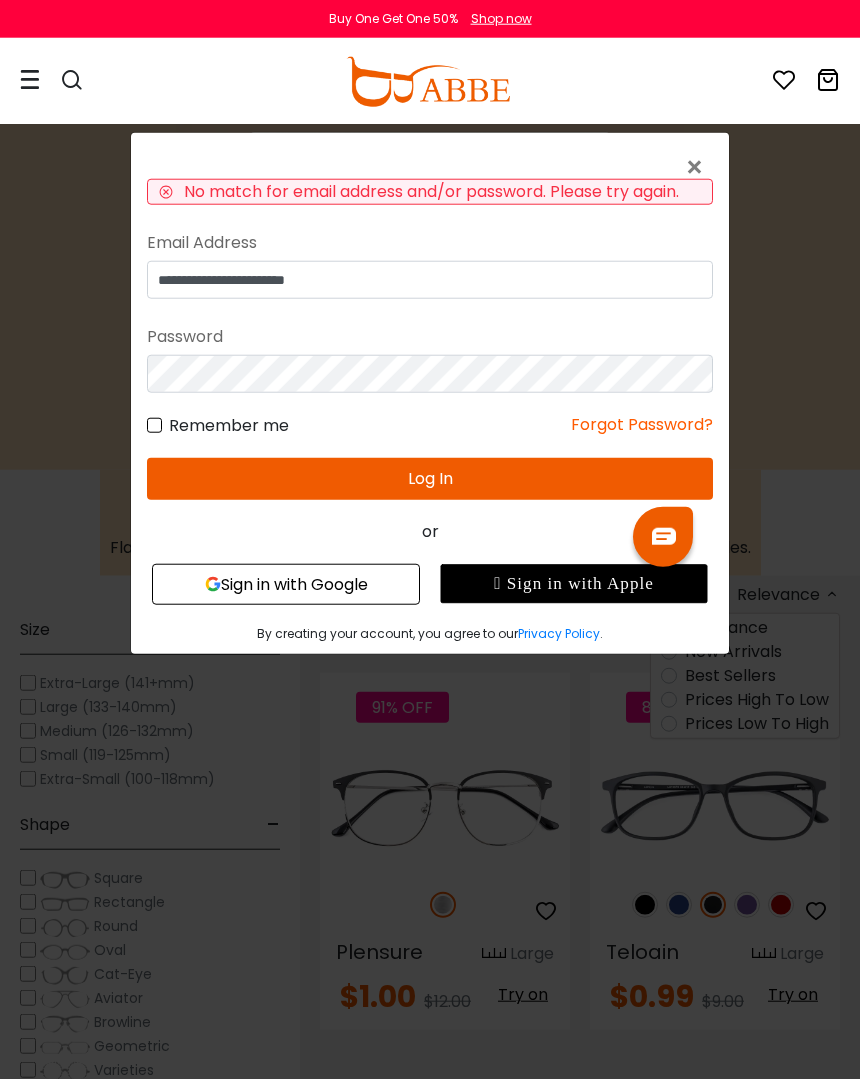 click on "Log In" at bounding box center [430, 478] 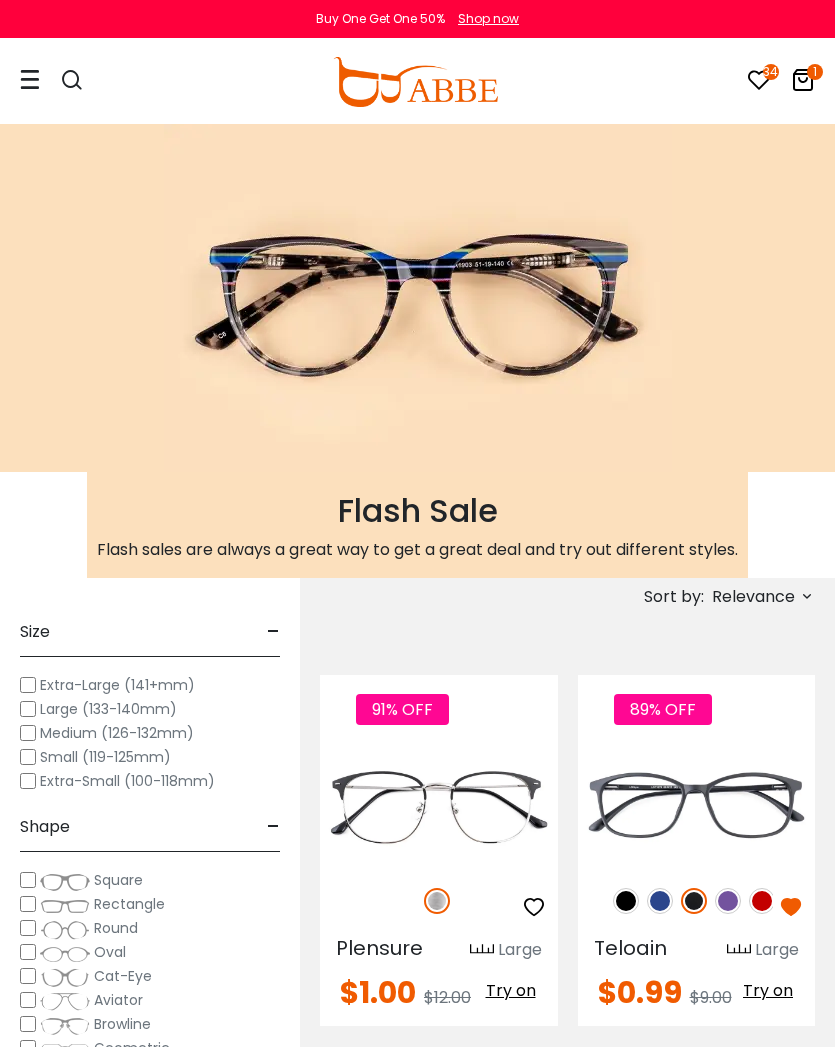 scroll, scrollTop: 0, scrollLeft: 0, axis: both 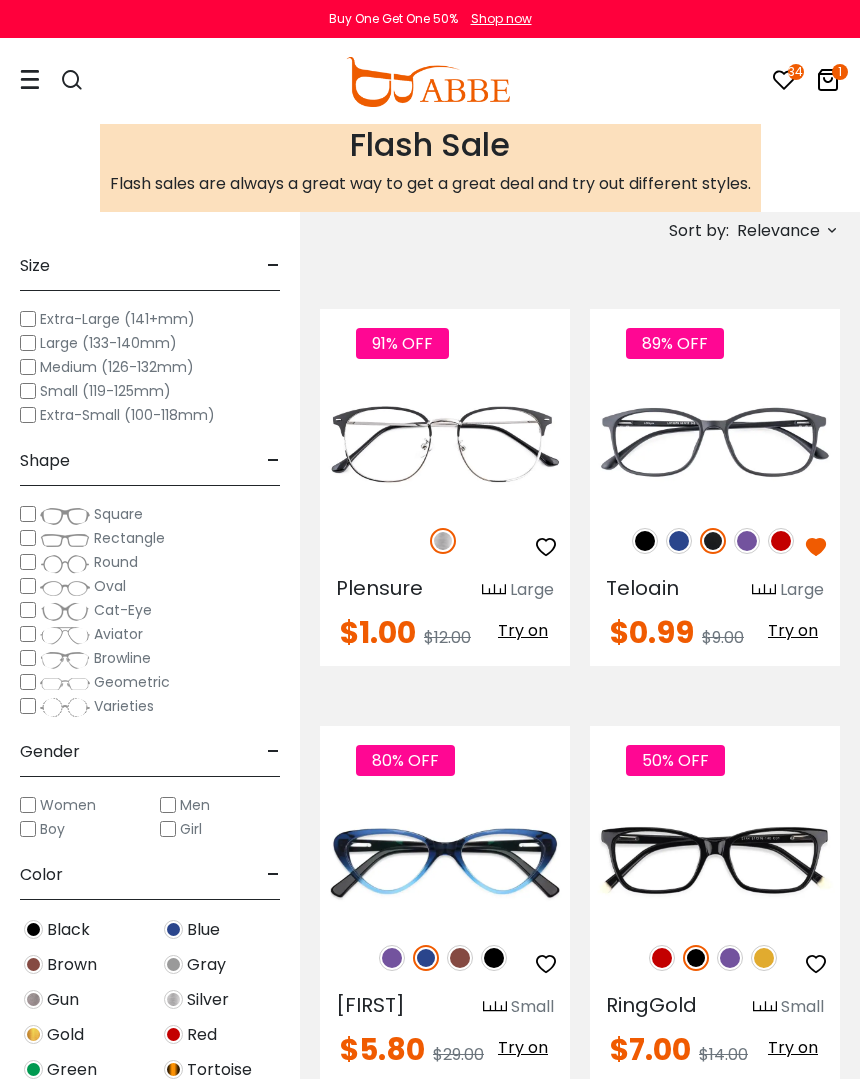 click at bounding box center [679, 541] 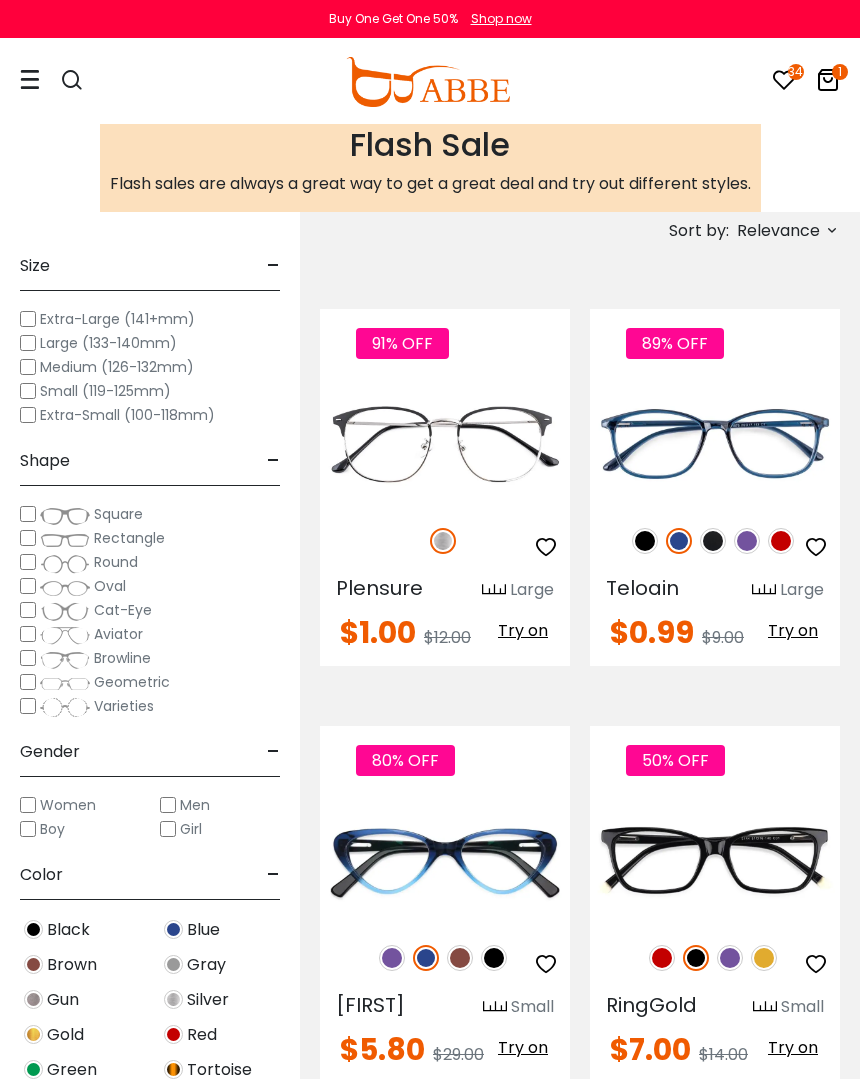 click at bounding box center (713, 541) 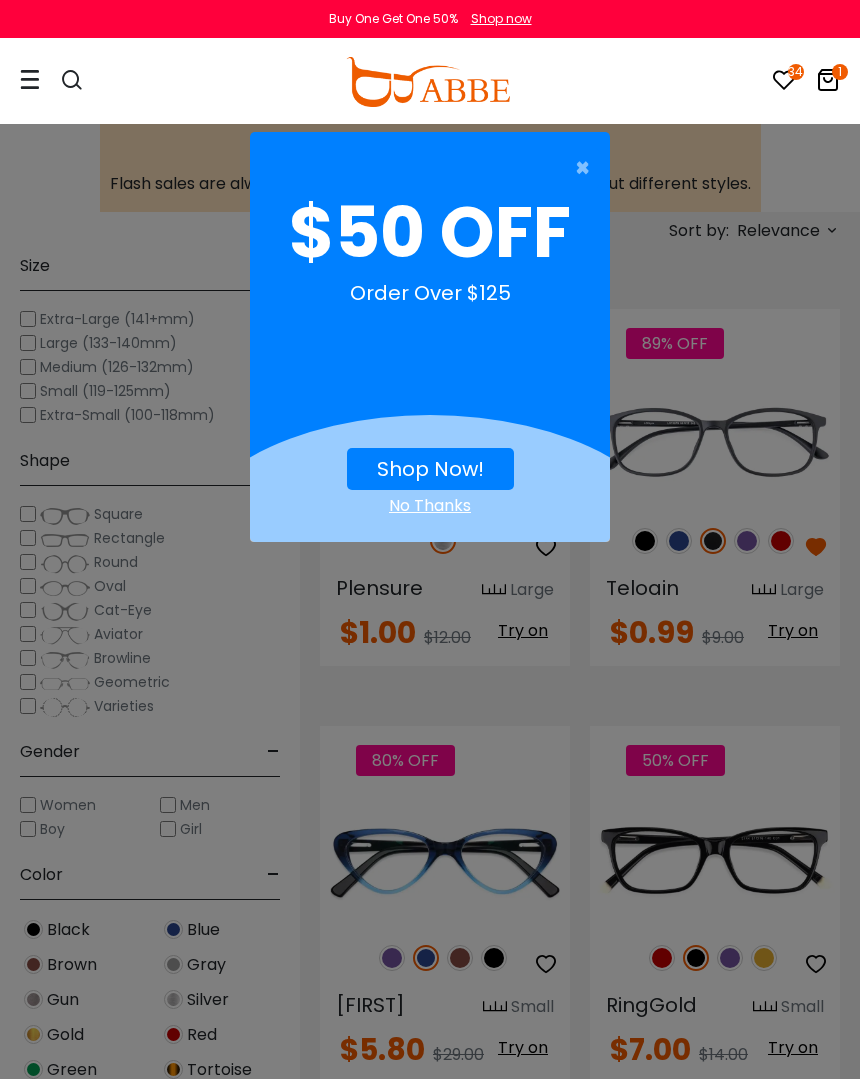 click on "×" at bounding box center (587, 168) 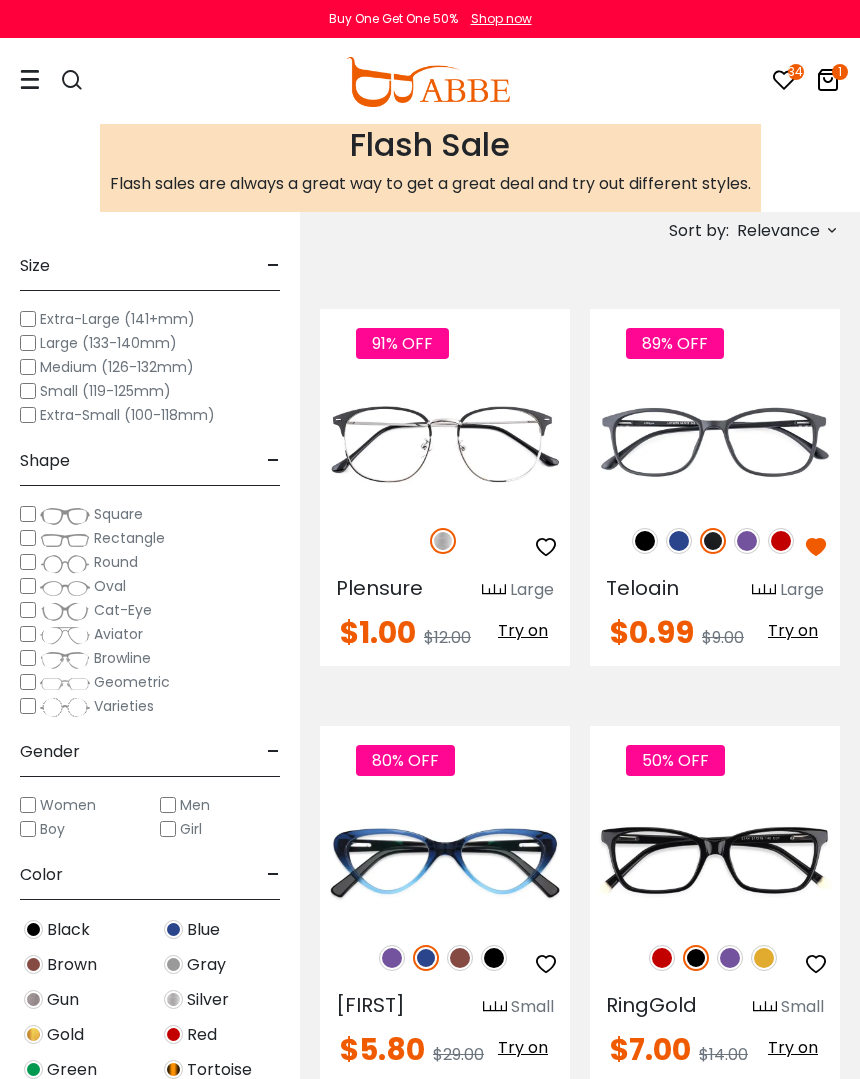 click at bounding box center [816, 547] 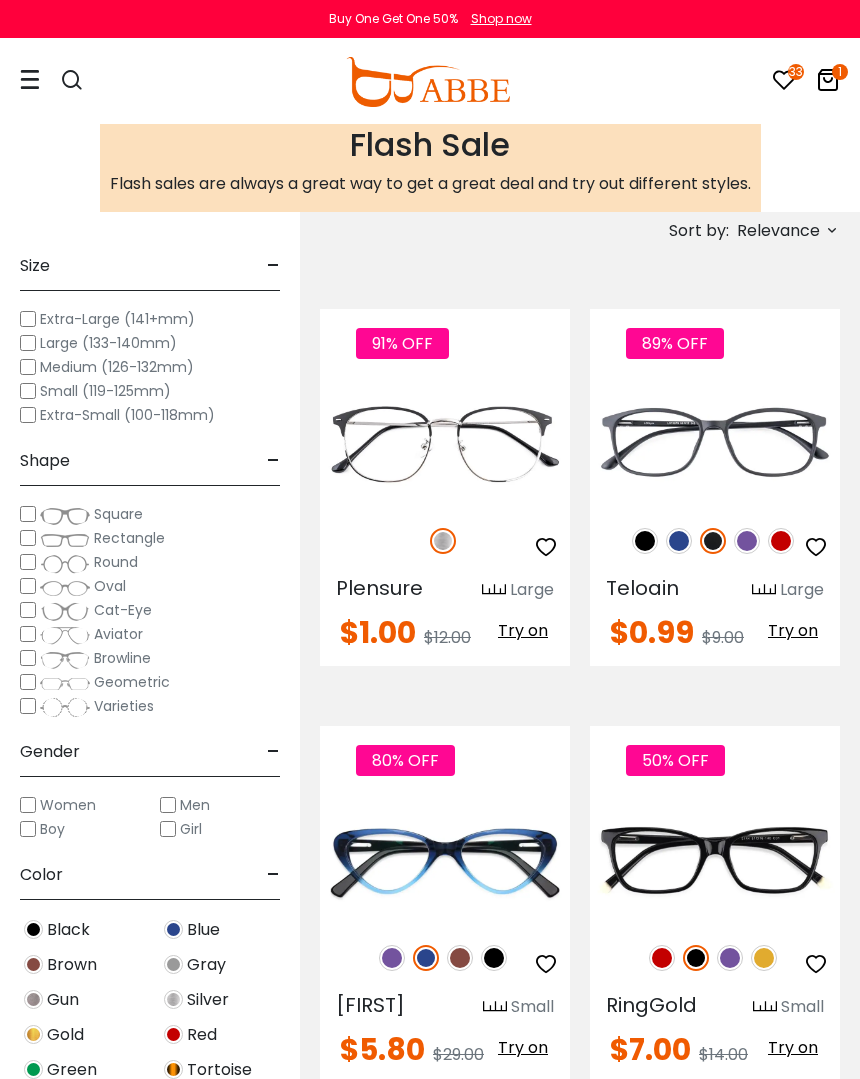 click at bounding box center (781, 541) 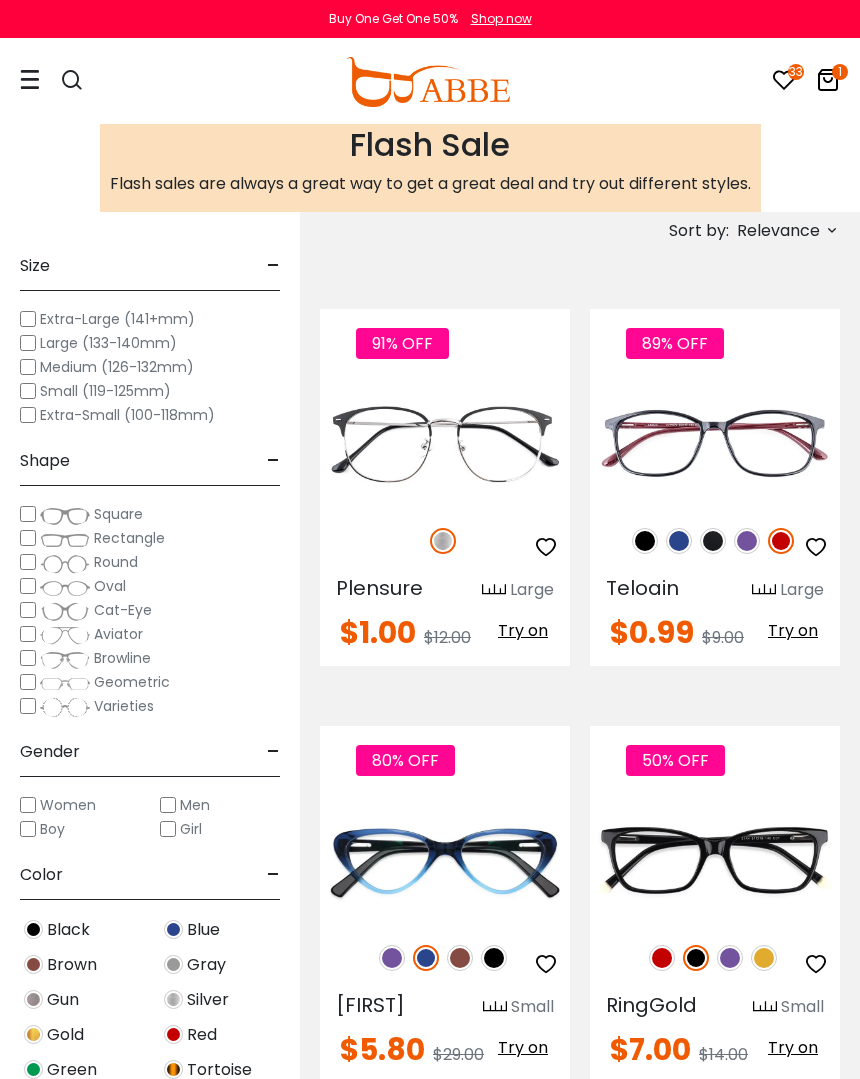 click at bounding box center [747, 541] 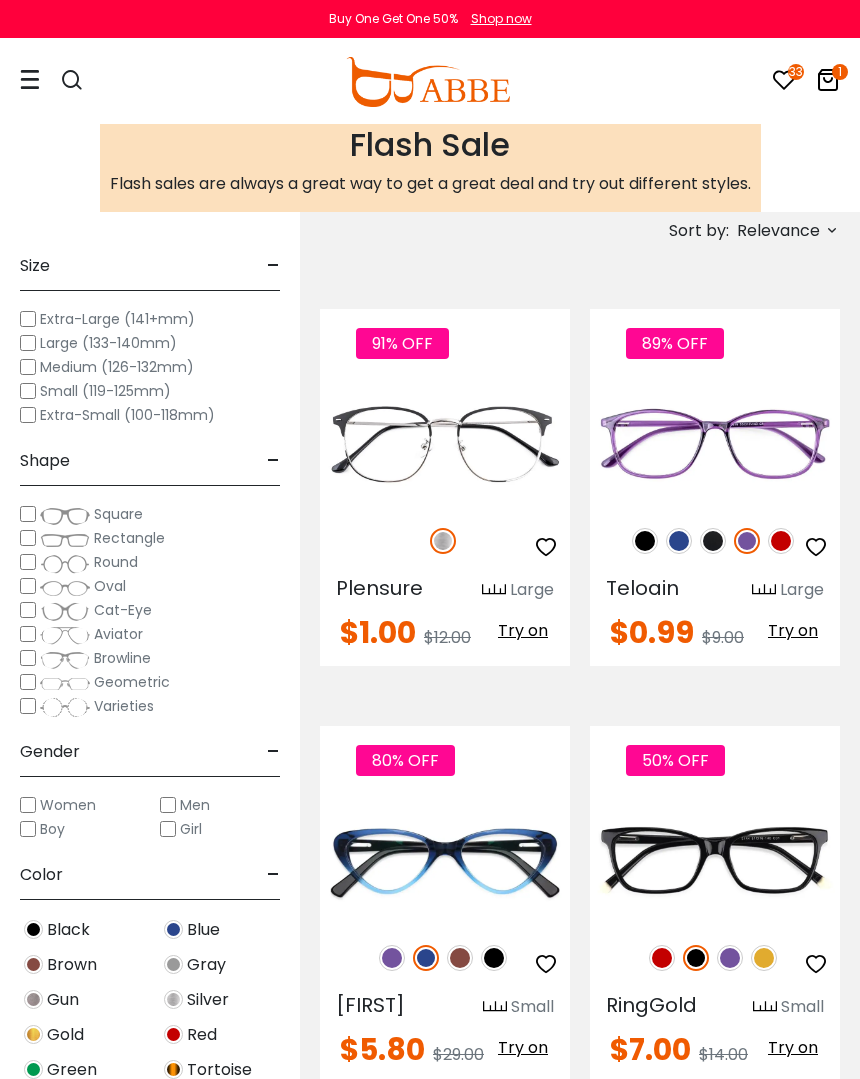 click at bounding box center (713, 541) 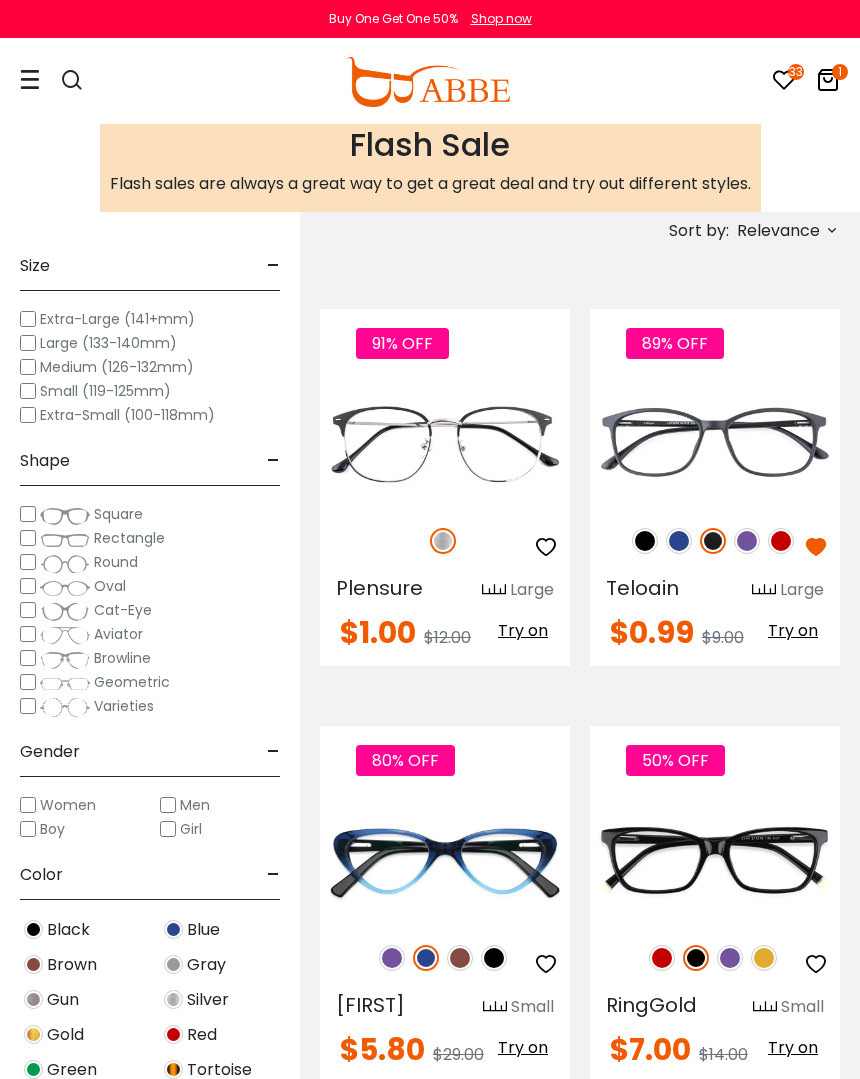 click at bounding box center (679, 541) 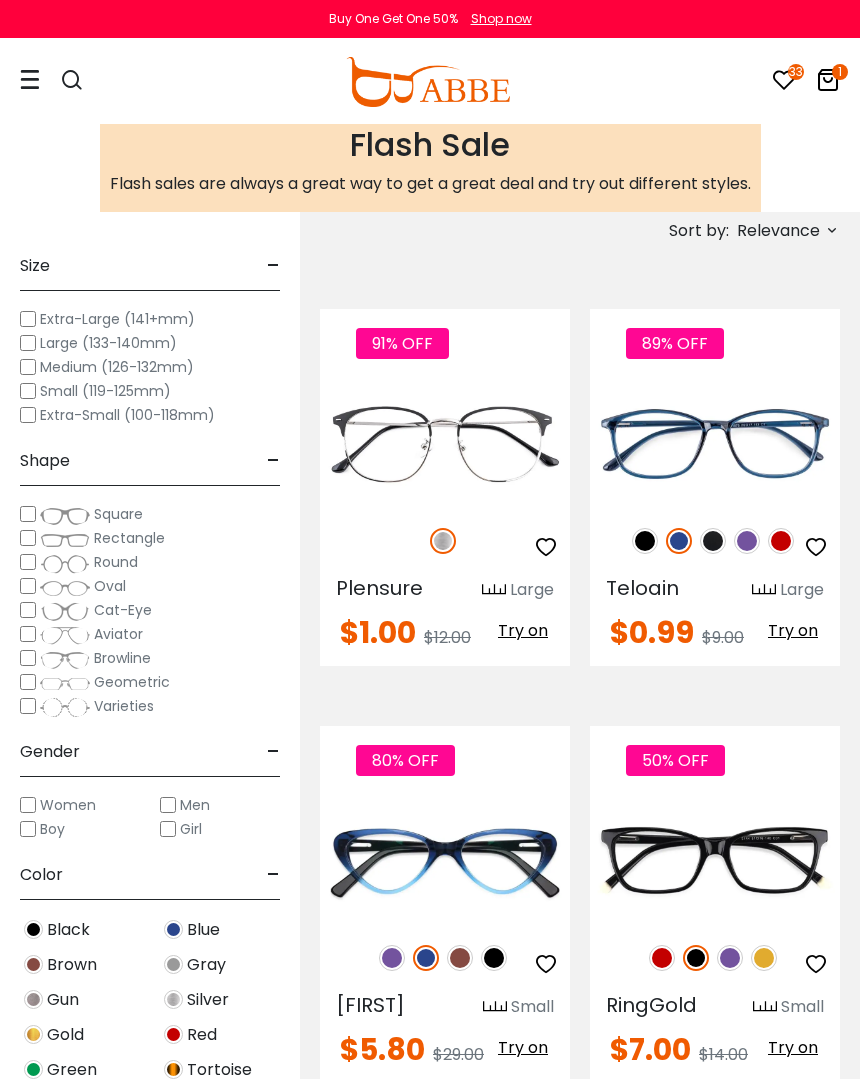 click at bounding box center [645, 541] 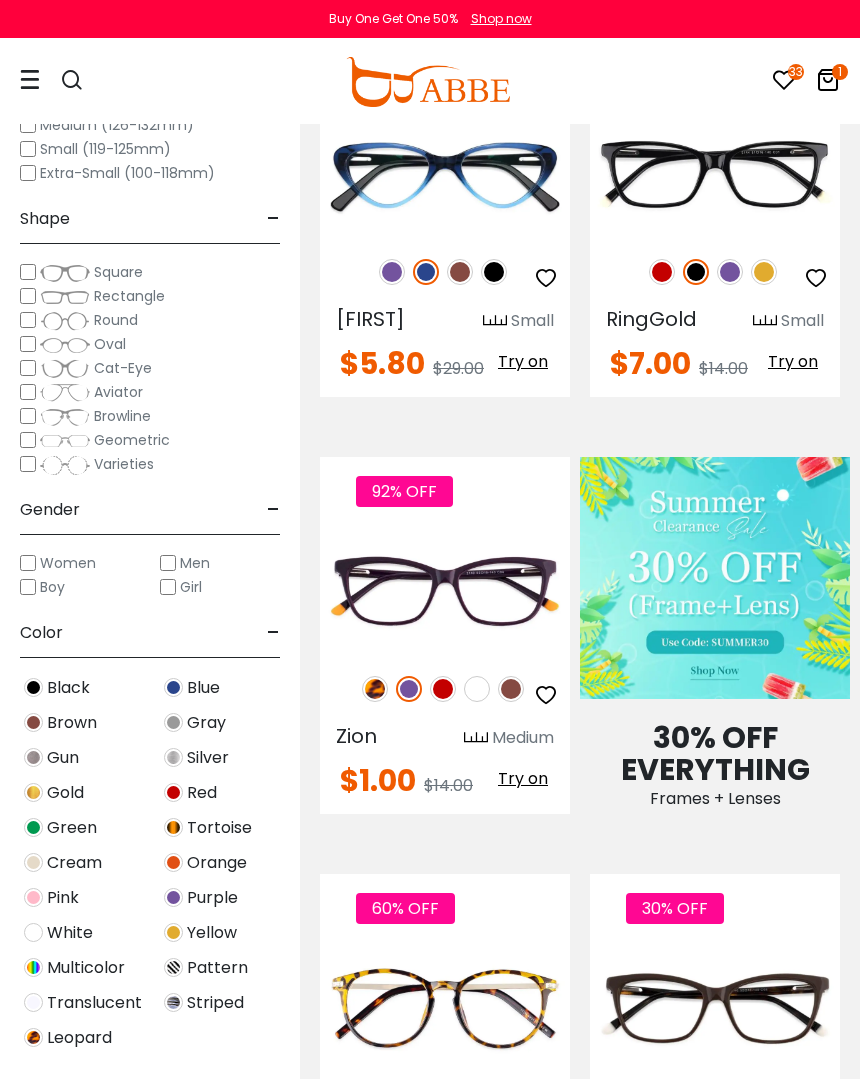 scroll, scrollTop: 1054, scrollLeft: 0, axis: vertical 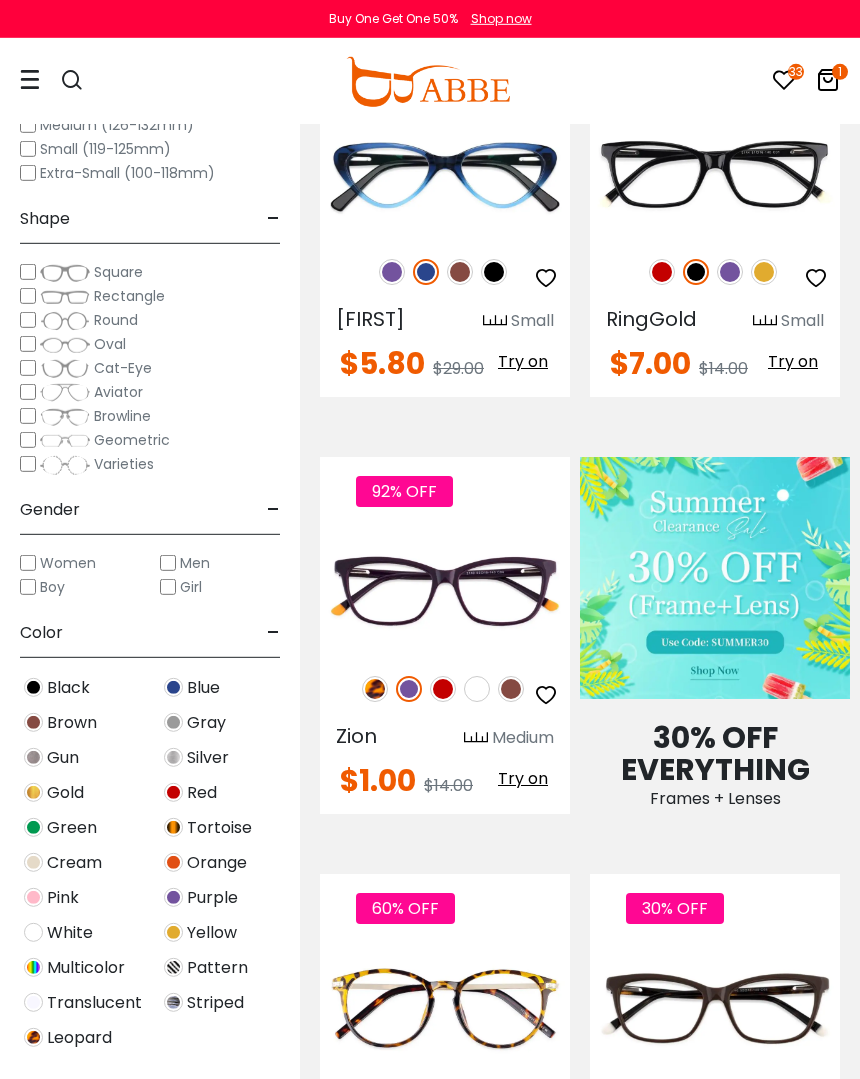 click at bounding box center (375, 689) 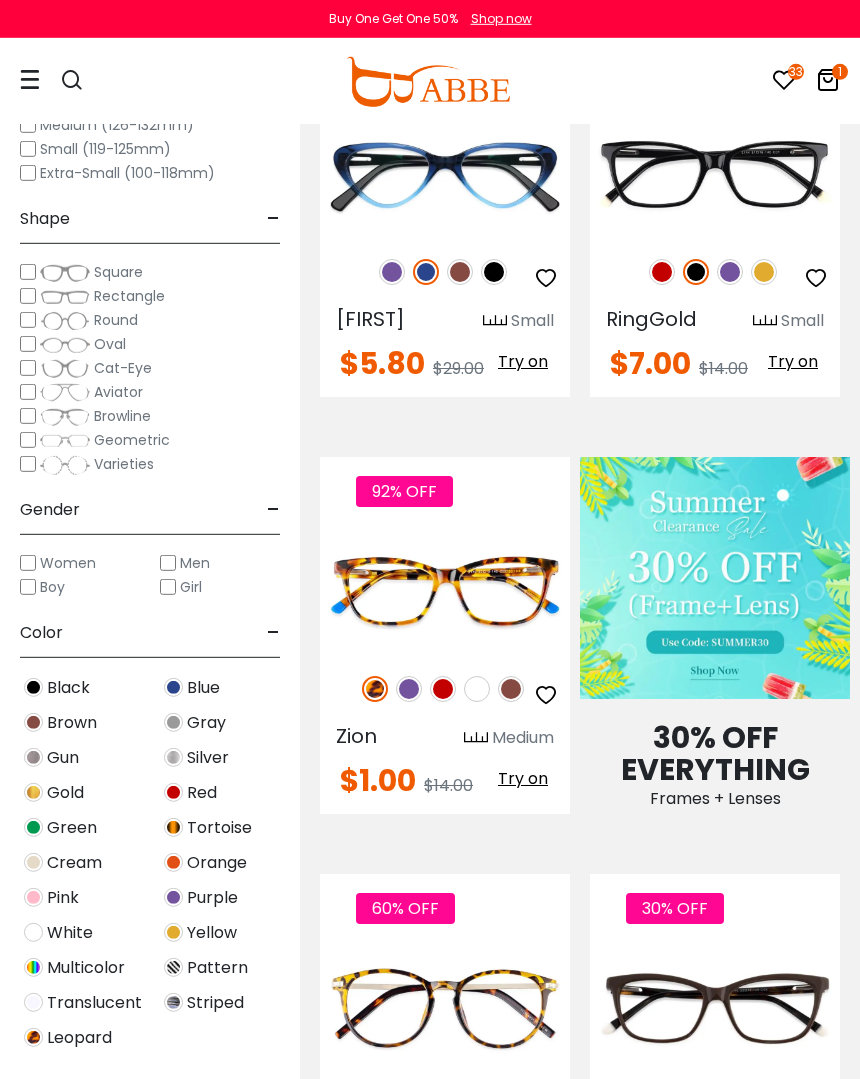 click at bounding box center [409, 689] 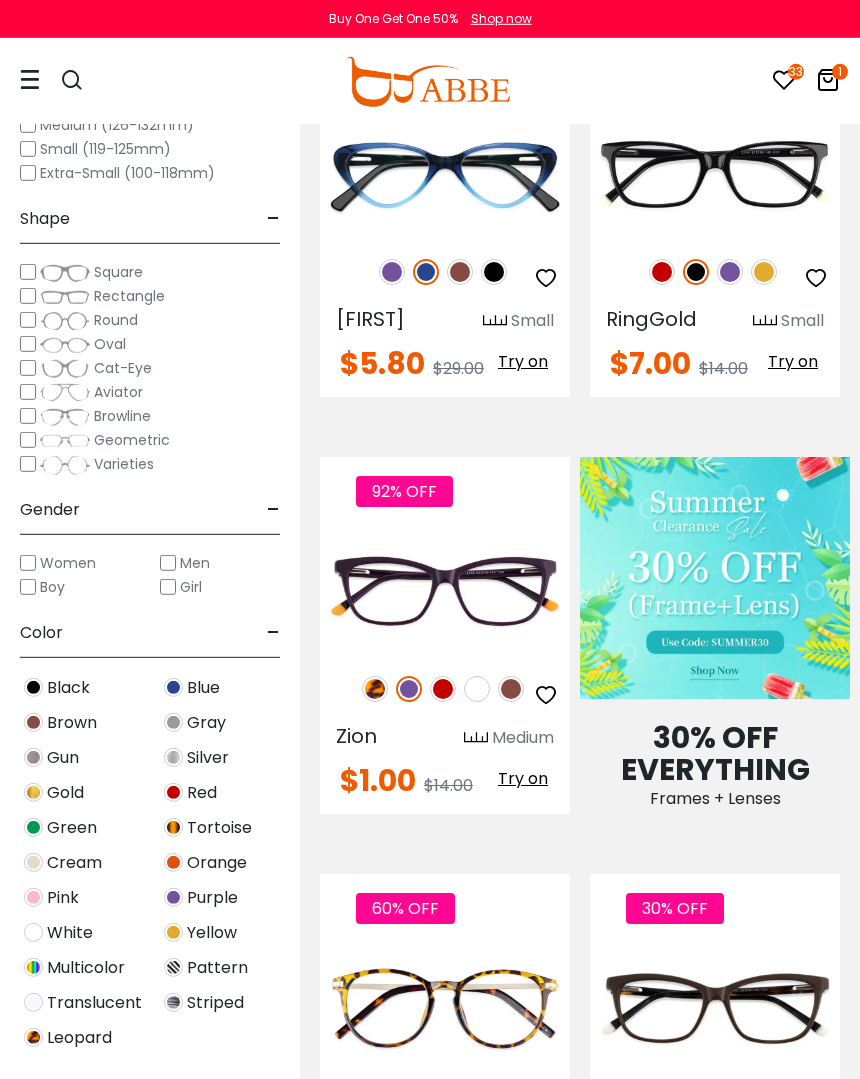click at bounding box center (443, 689) 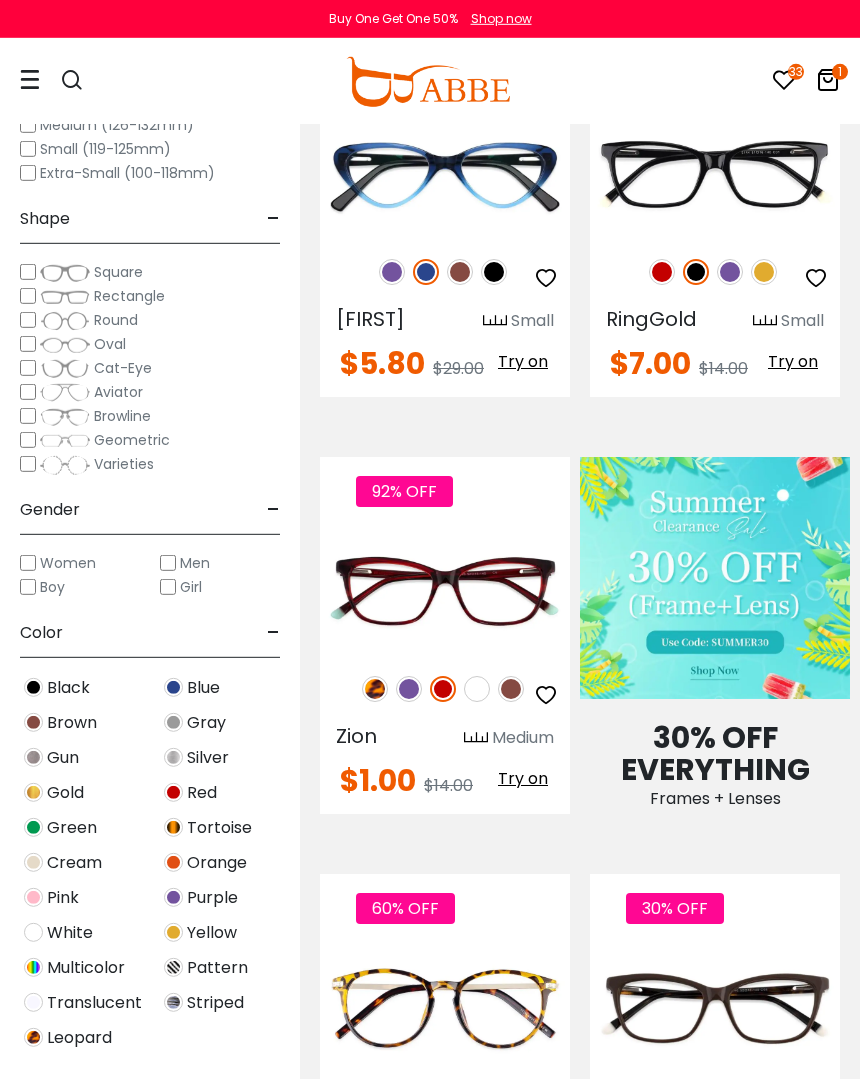 click at bounding box center [511, 689] 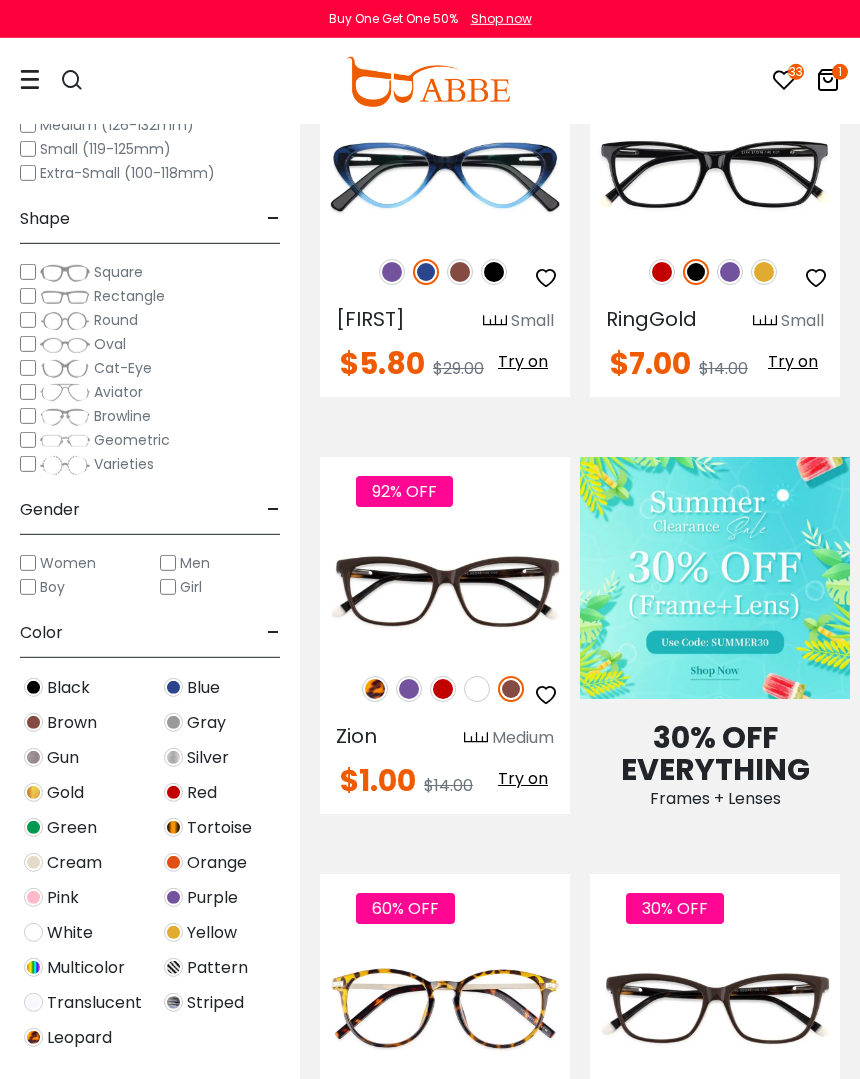 click at bounding box center [477, 689] 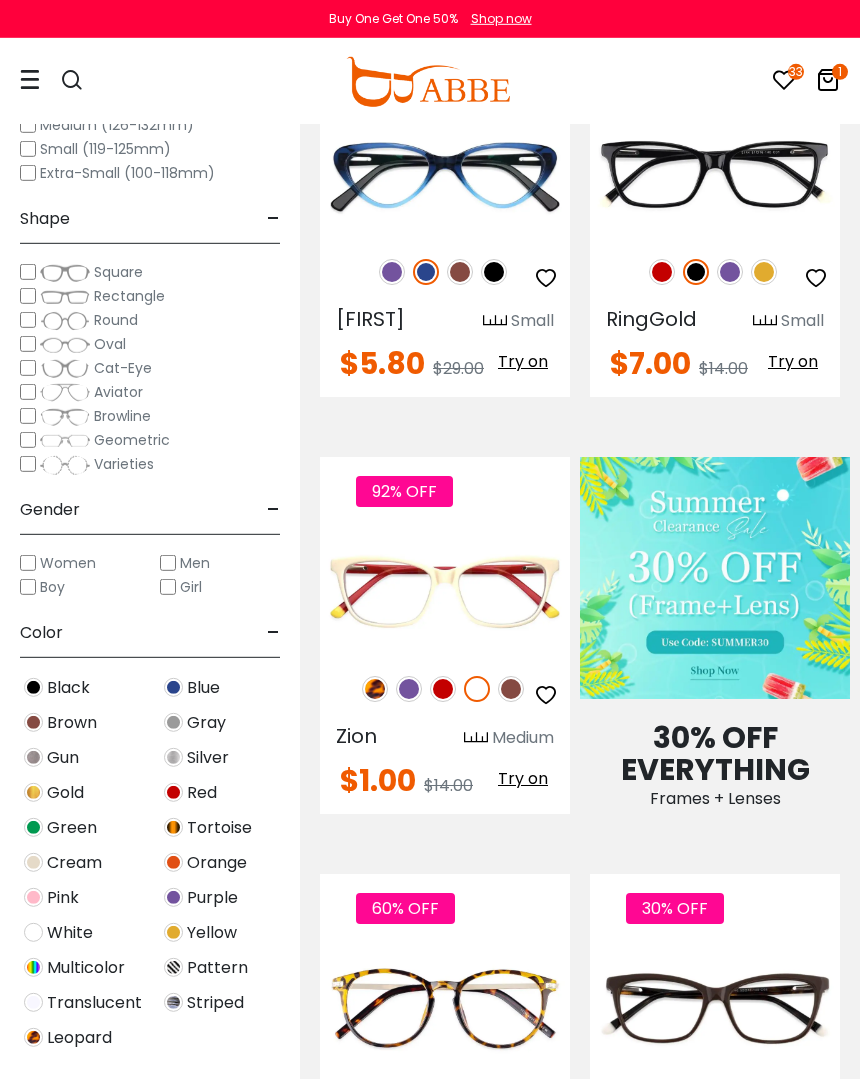 click at bounding box center (409, 689) 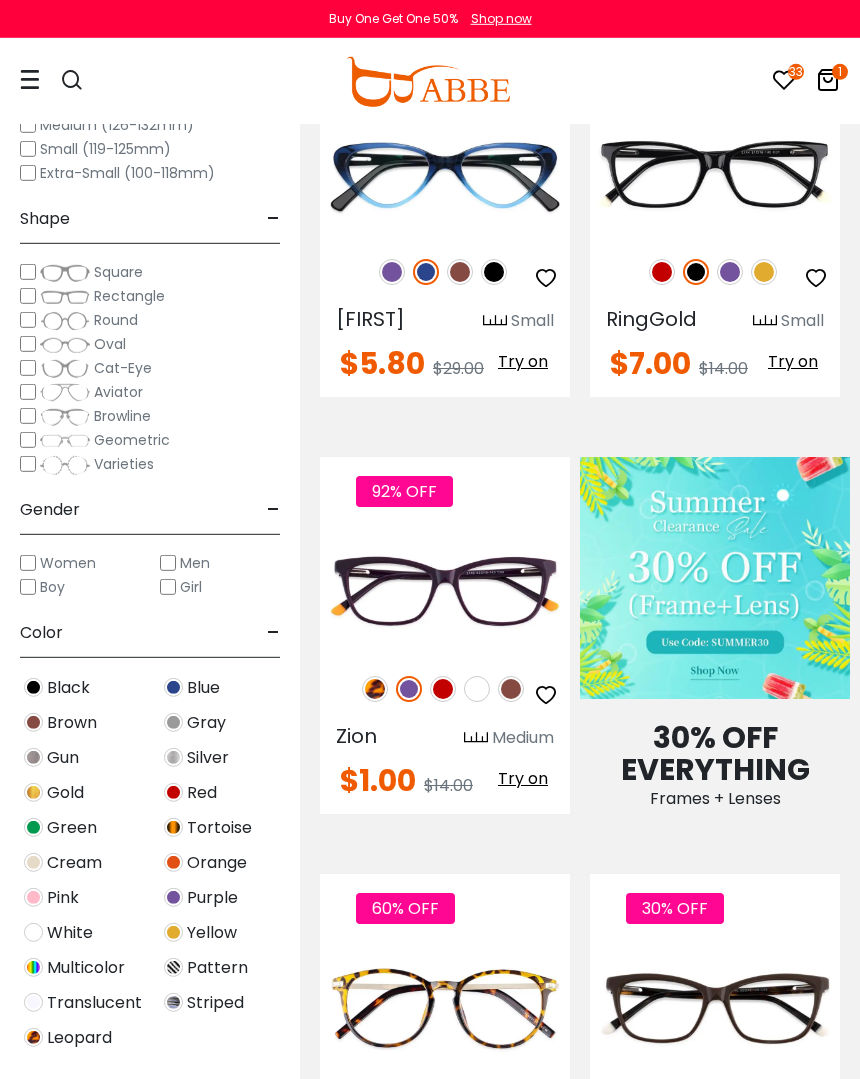click on "92% OFF" at bounding box center [445, 689] 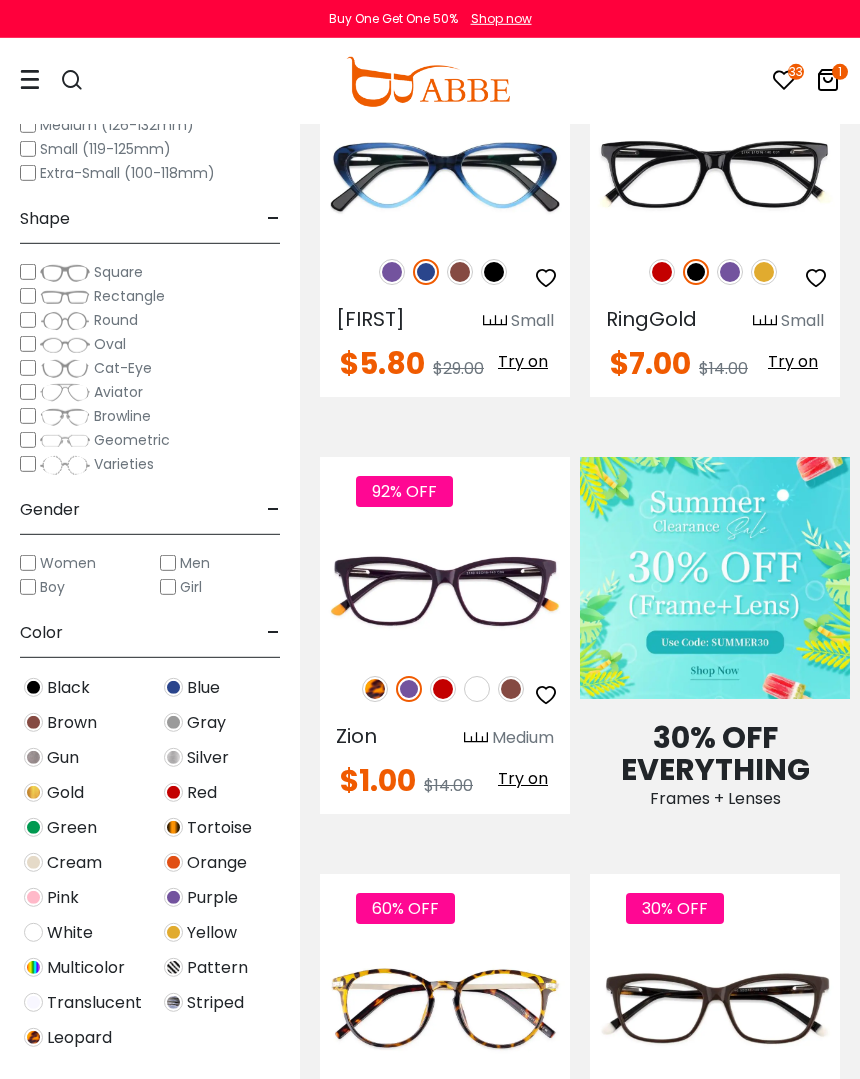 click at bounding box center (375, 689) 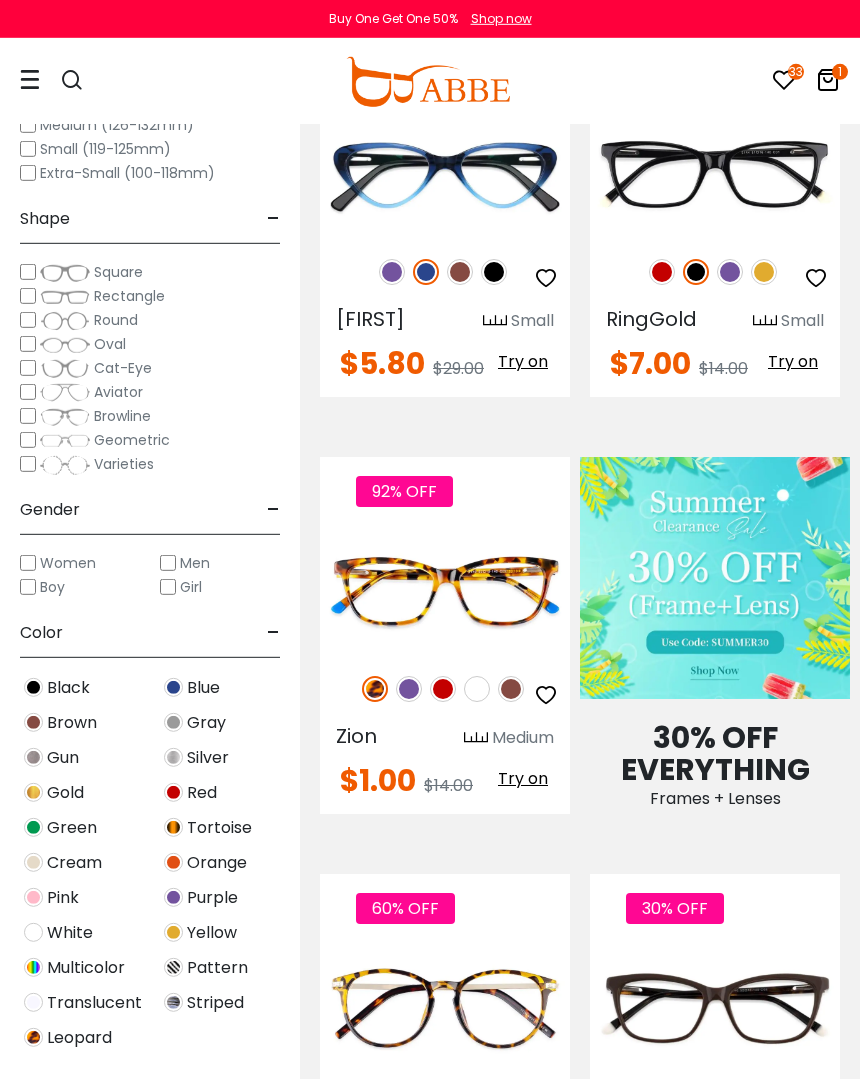 click at bounding box center [443, 689] 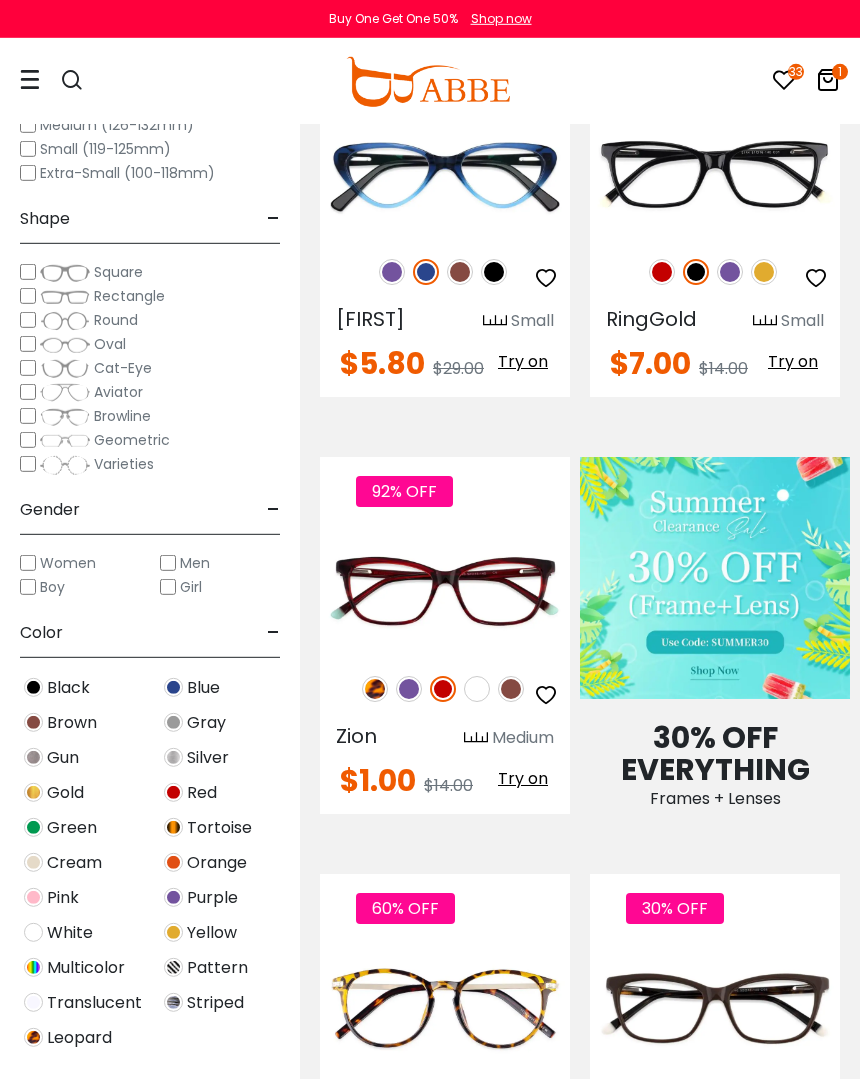 click at bounding box center (546, 695) 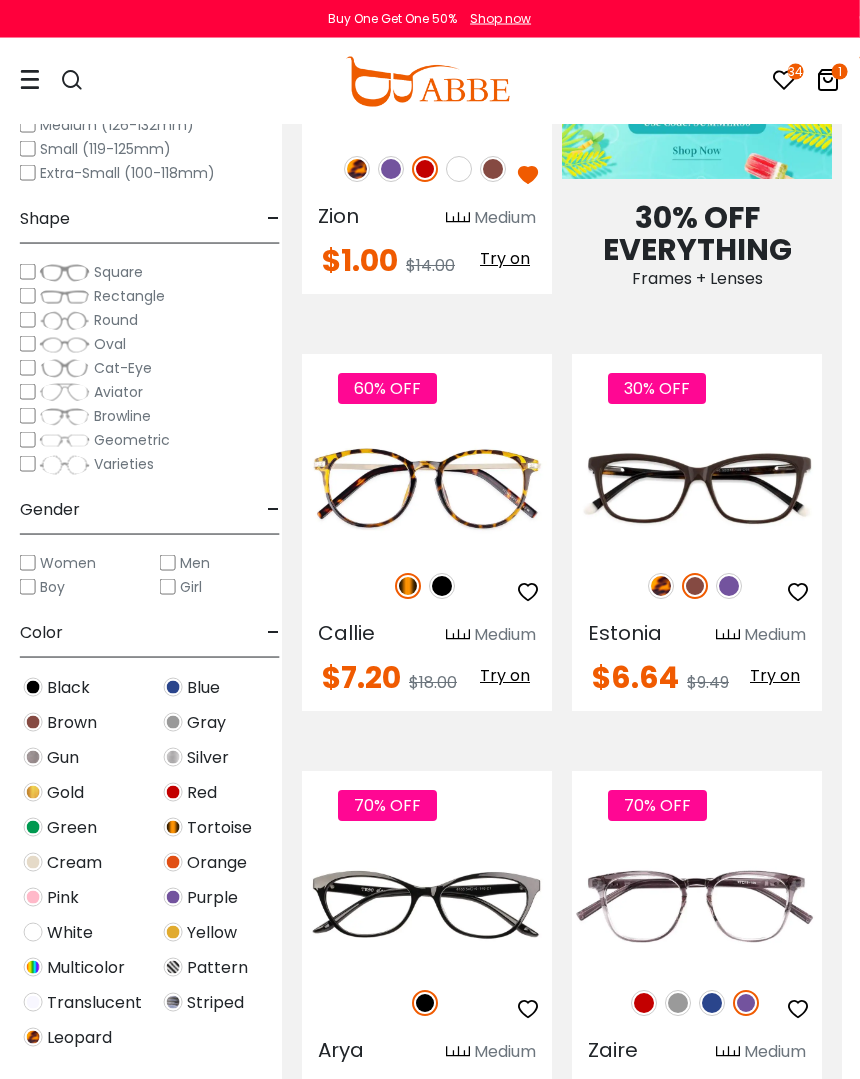 scroll, scrollTop: 1574, scrollLeft: 19, axis: both 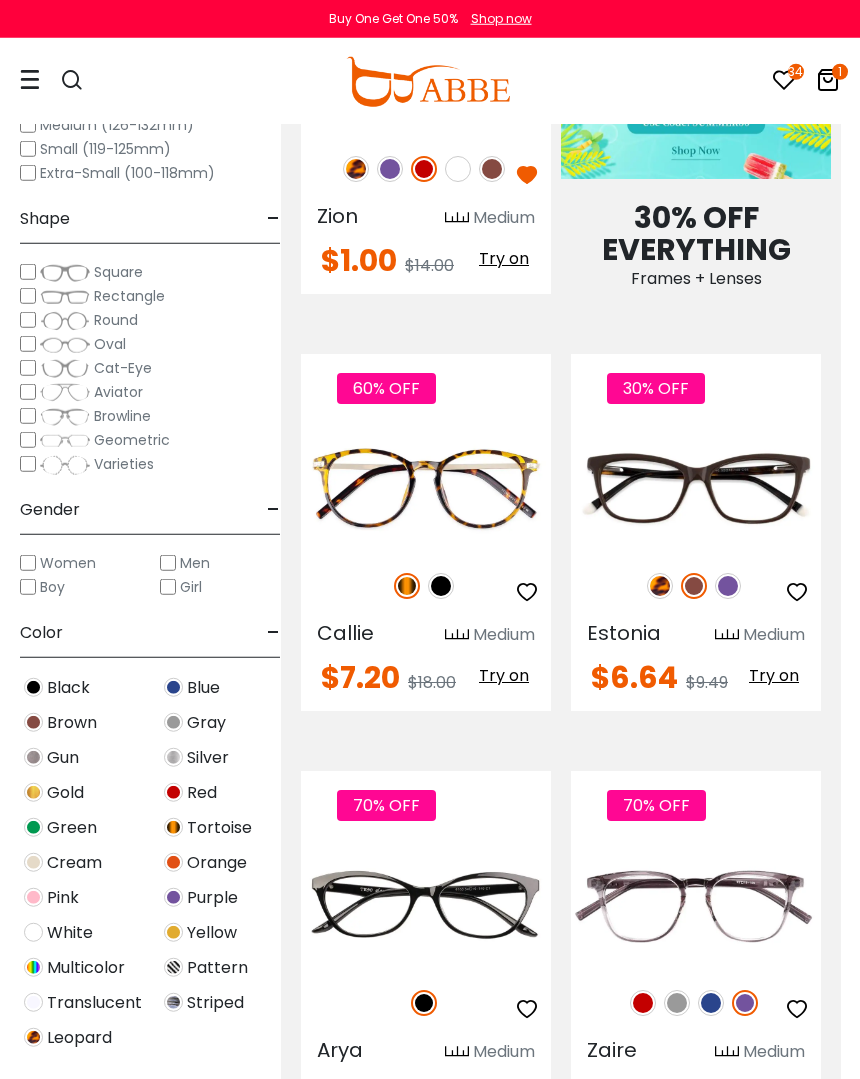 click at bounding box center [660, 586] 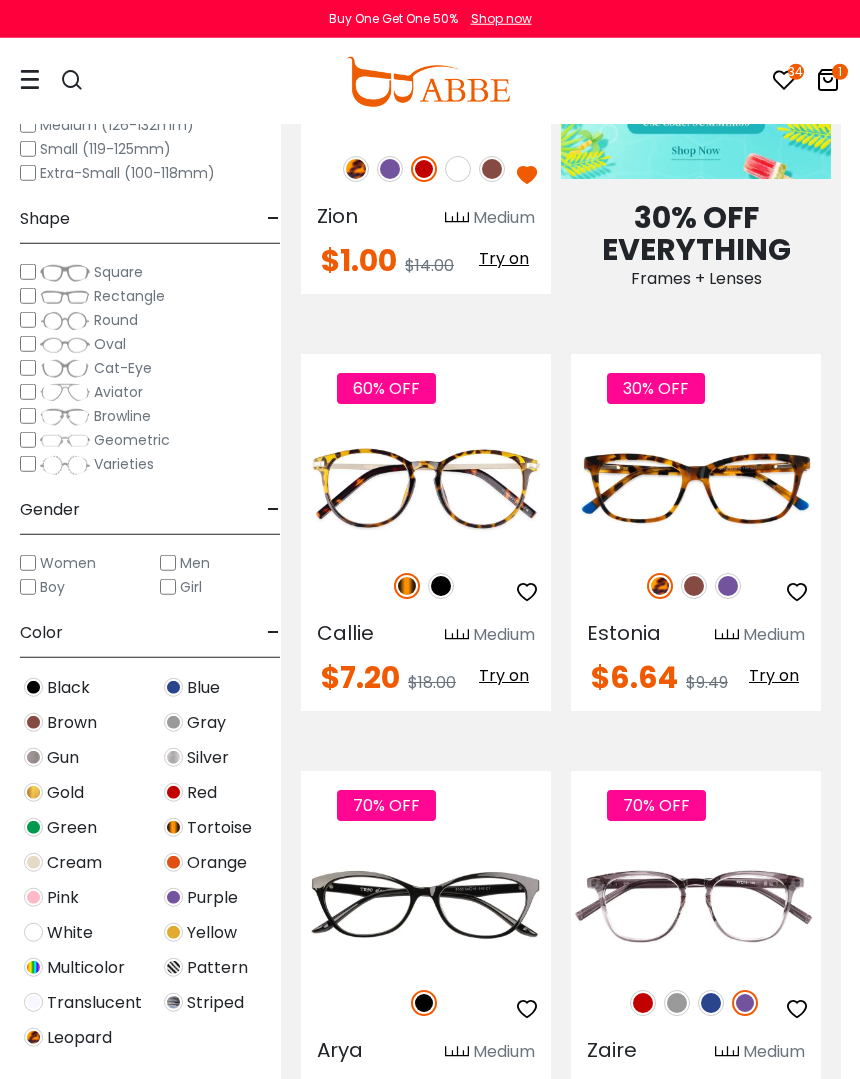 click at bounding box center (694, 586) 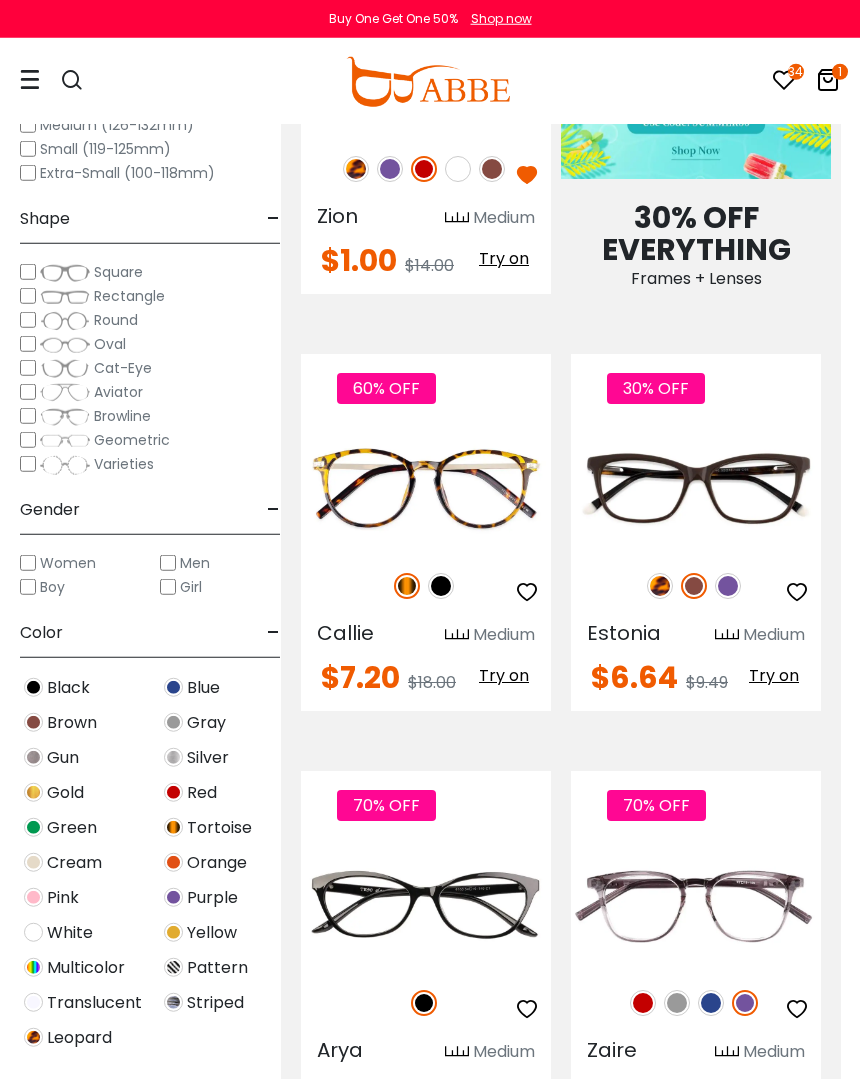 click at bounding box center (728, 586) 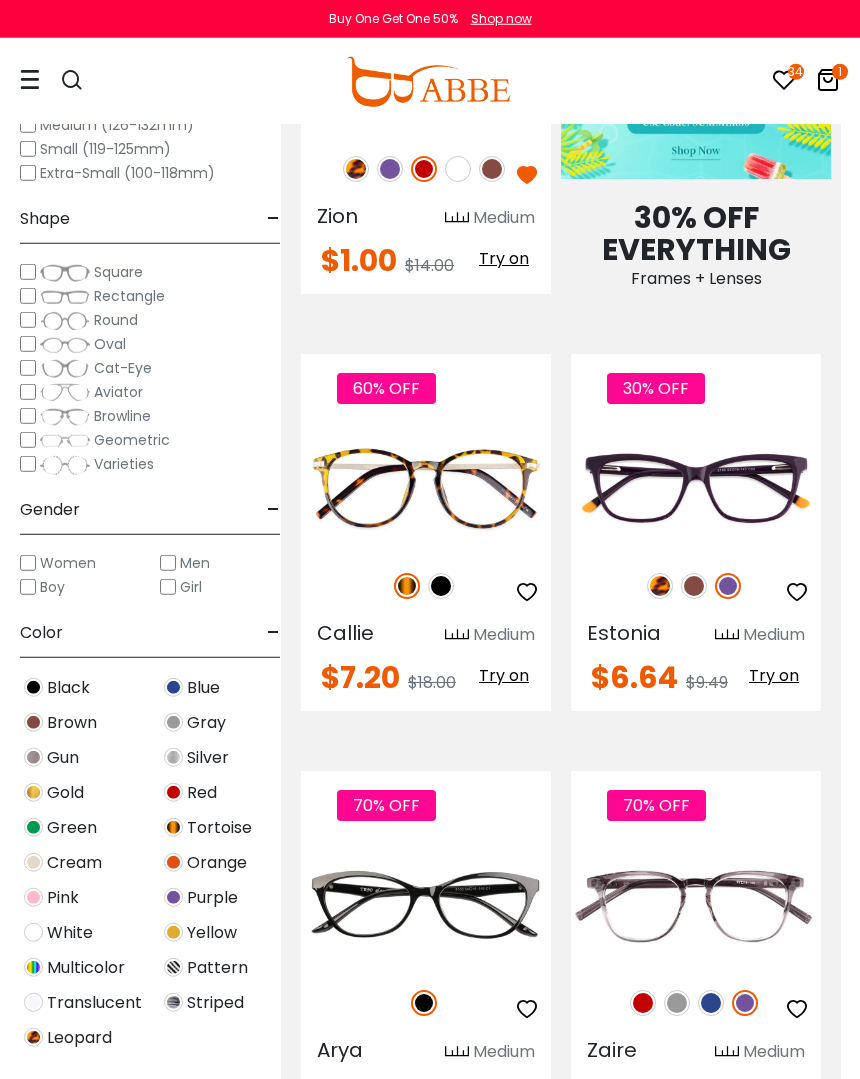 click at bounding box center [694, 586] 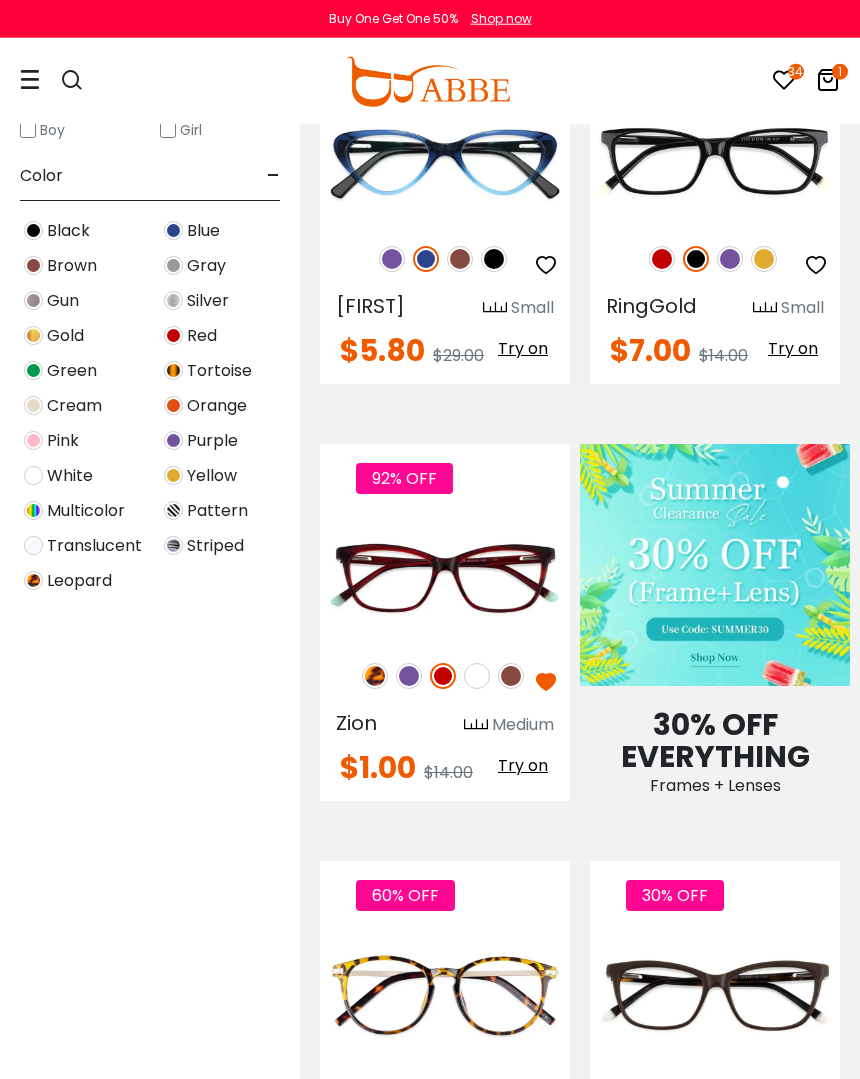 scroll, scrollTop: 0, scrollLeft: 0, axis: both 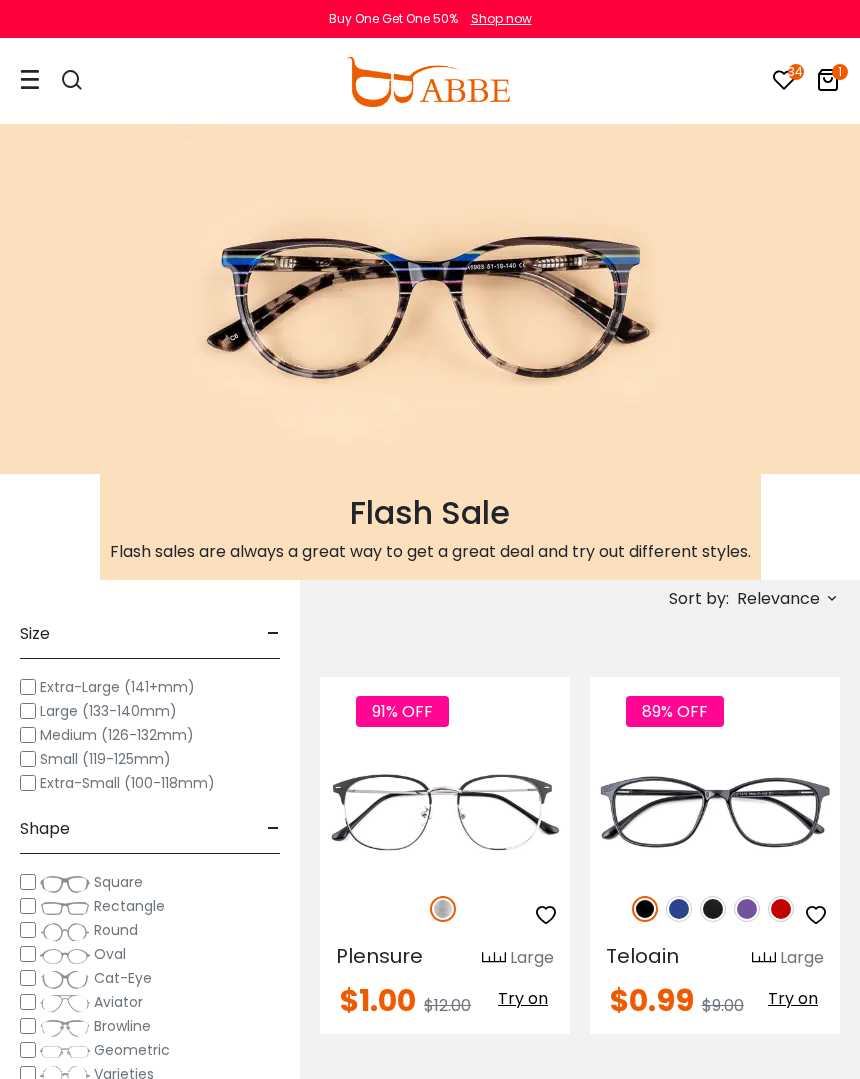 click at bounding box center [832, 598] 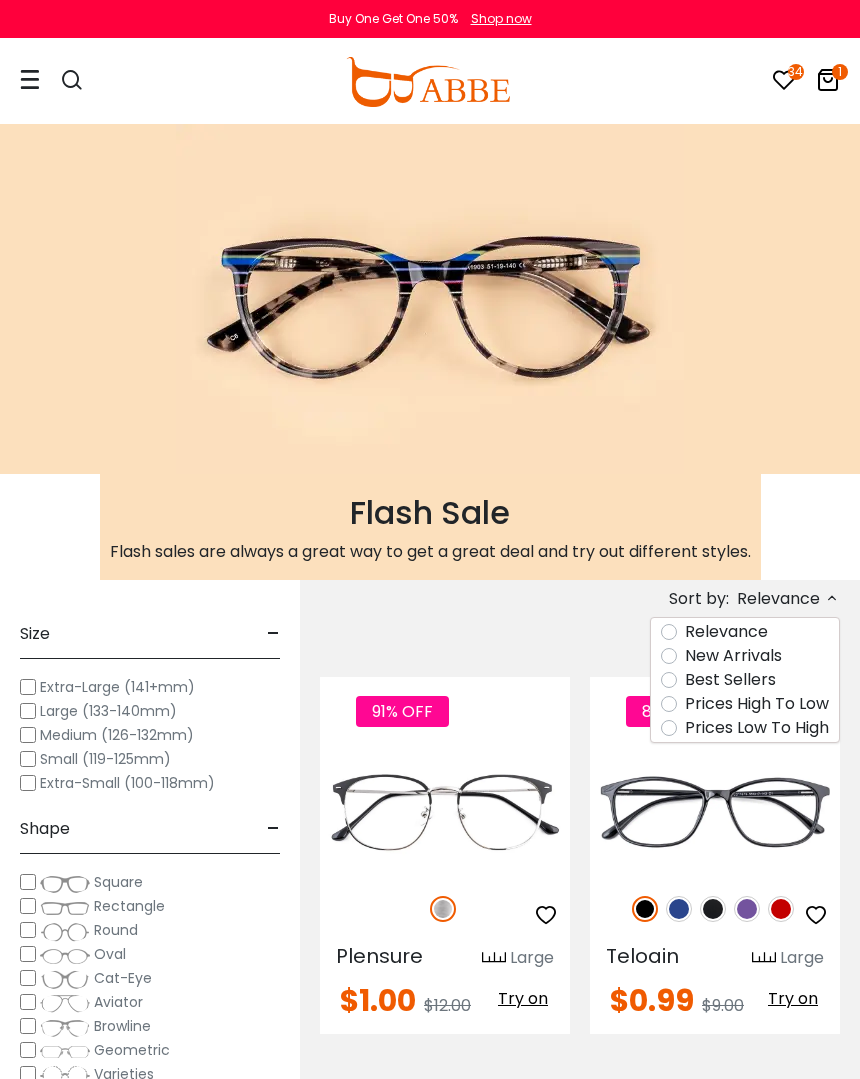 click on "Prices Low To High" at bounding box center (757, 728) 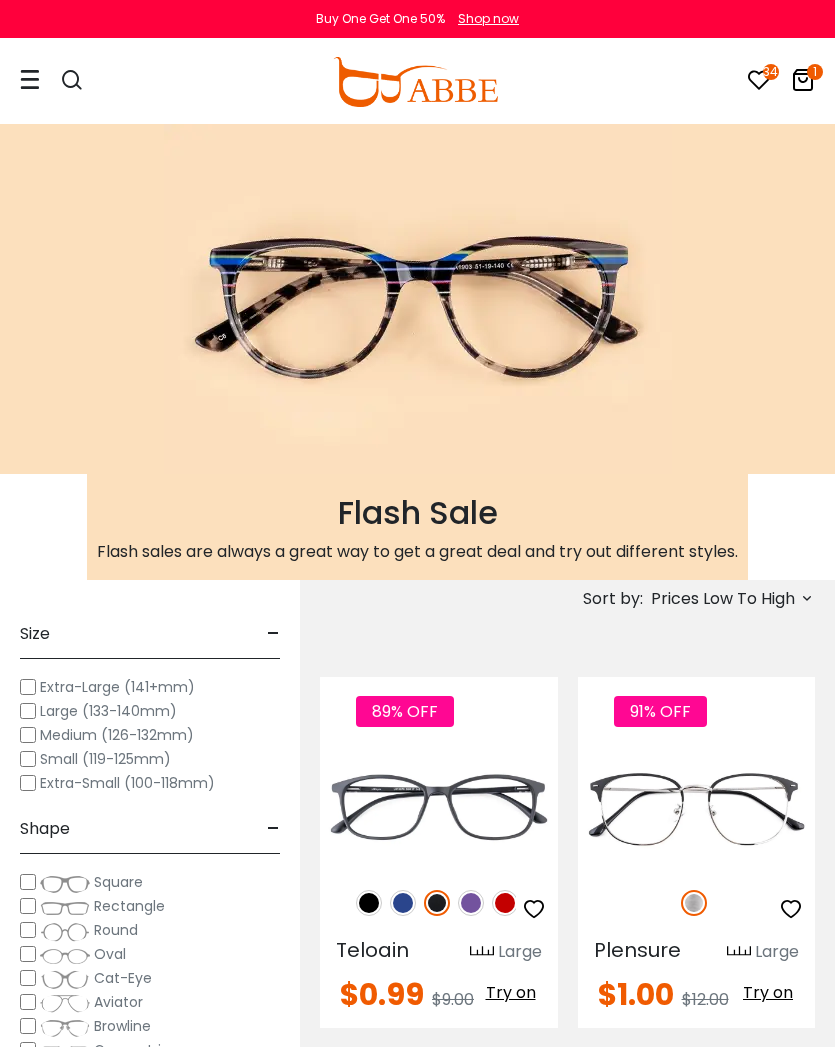 scroll, scrollTop: 2, scrollLeft: 0, axis: vertical 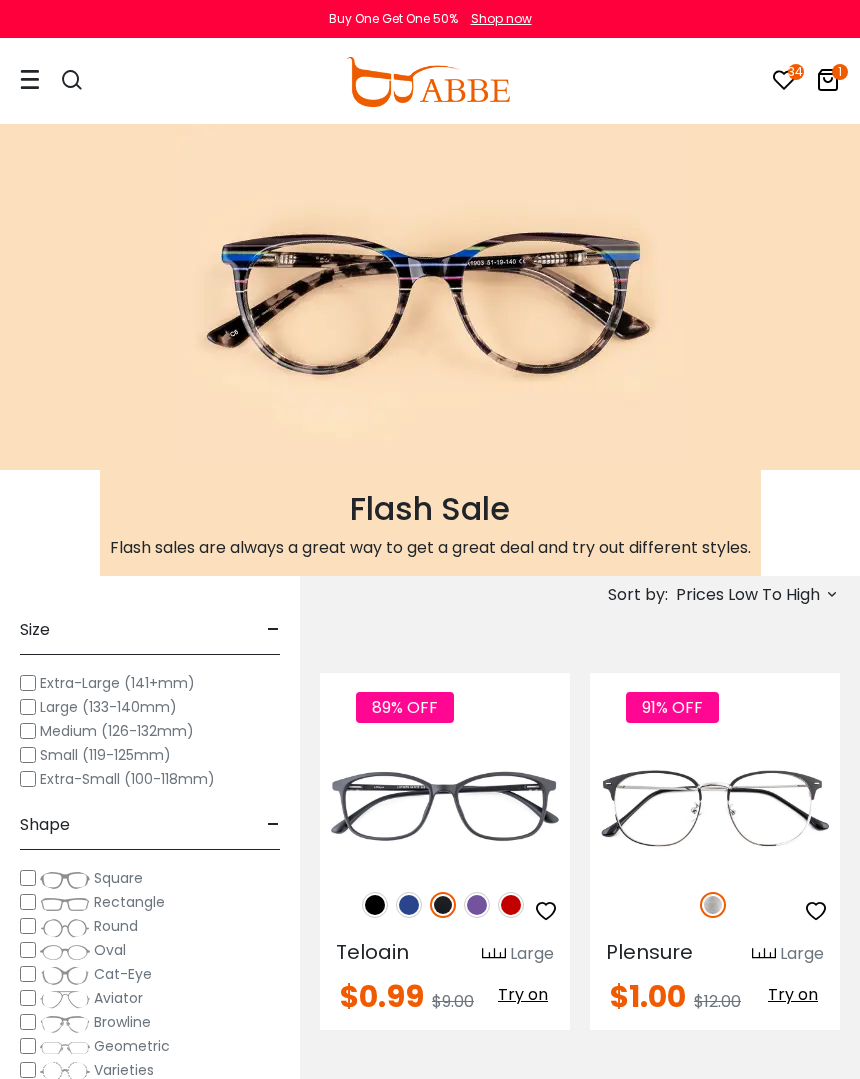 click at bounding box center [375, 905] 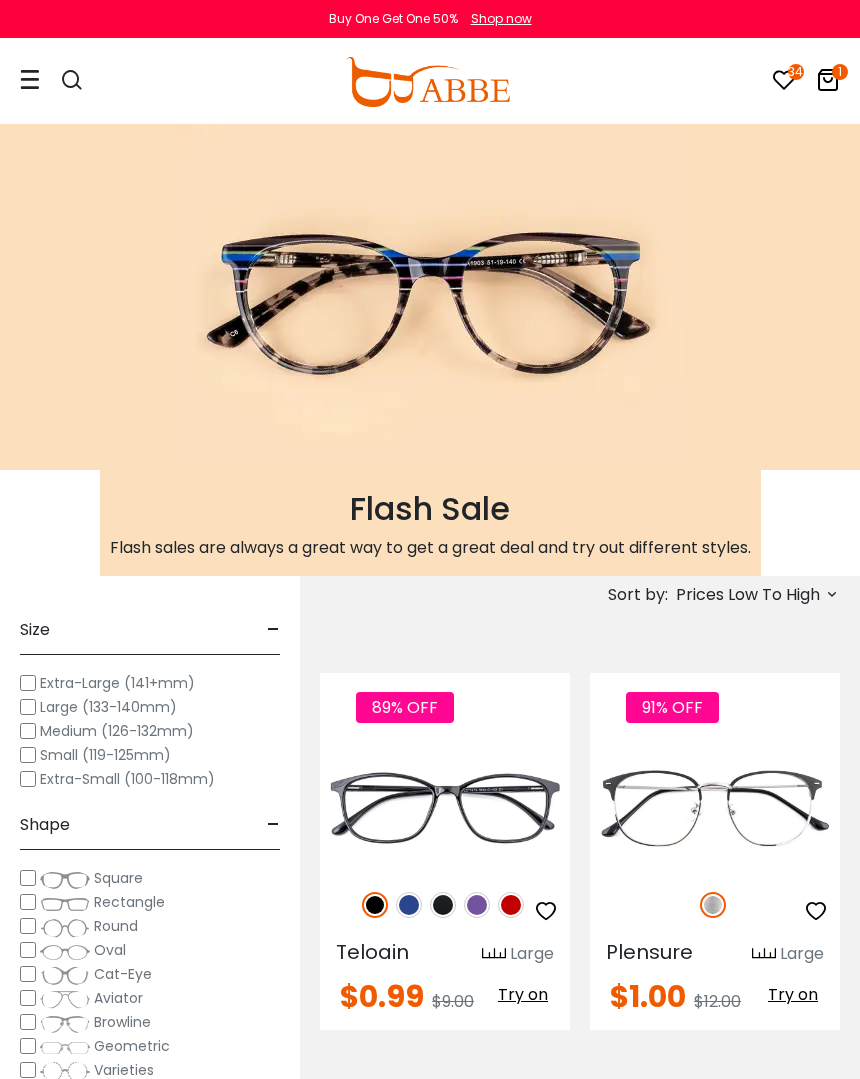 click at bounding box center (409, 905) 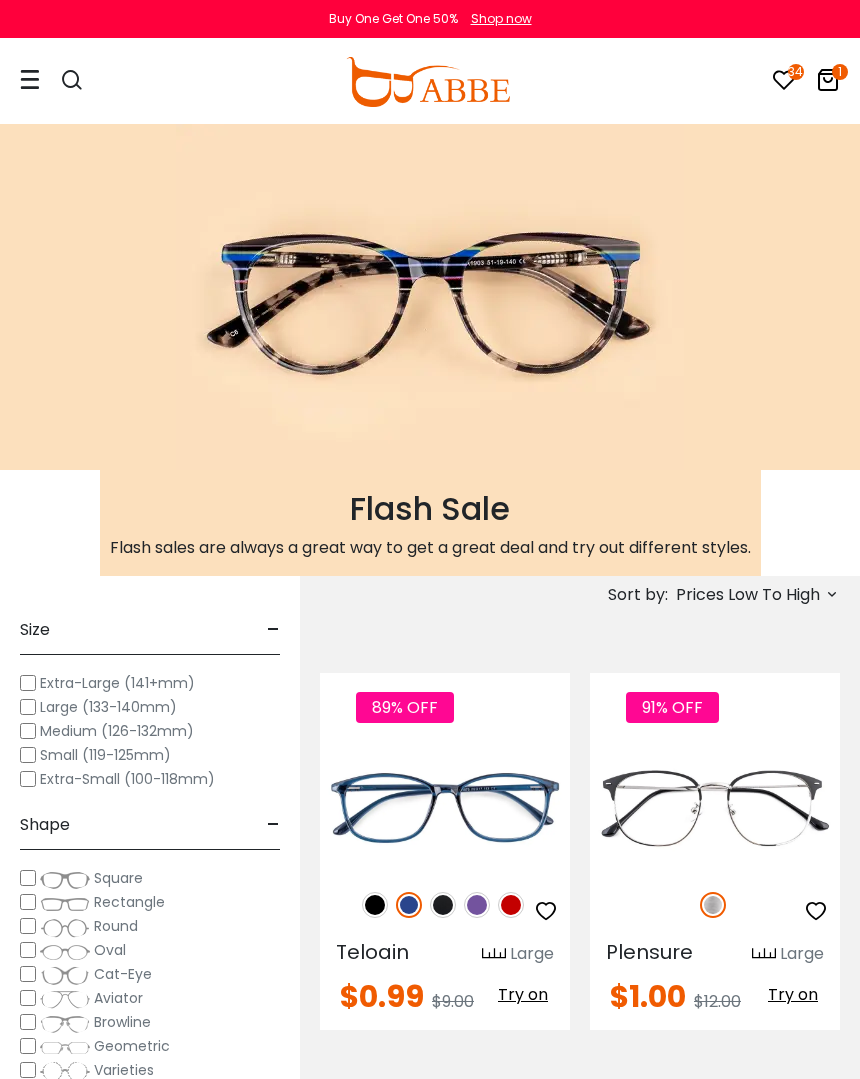click at bounding box center (443, 905) 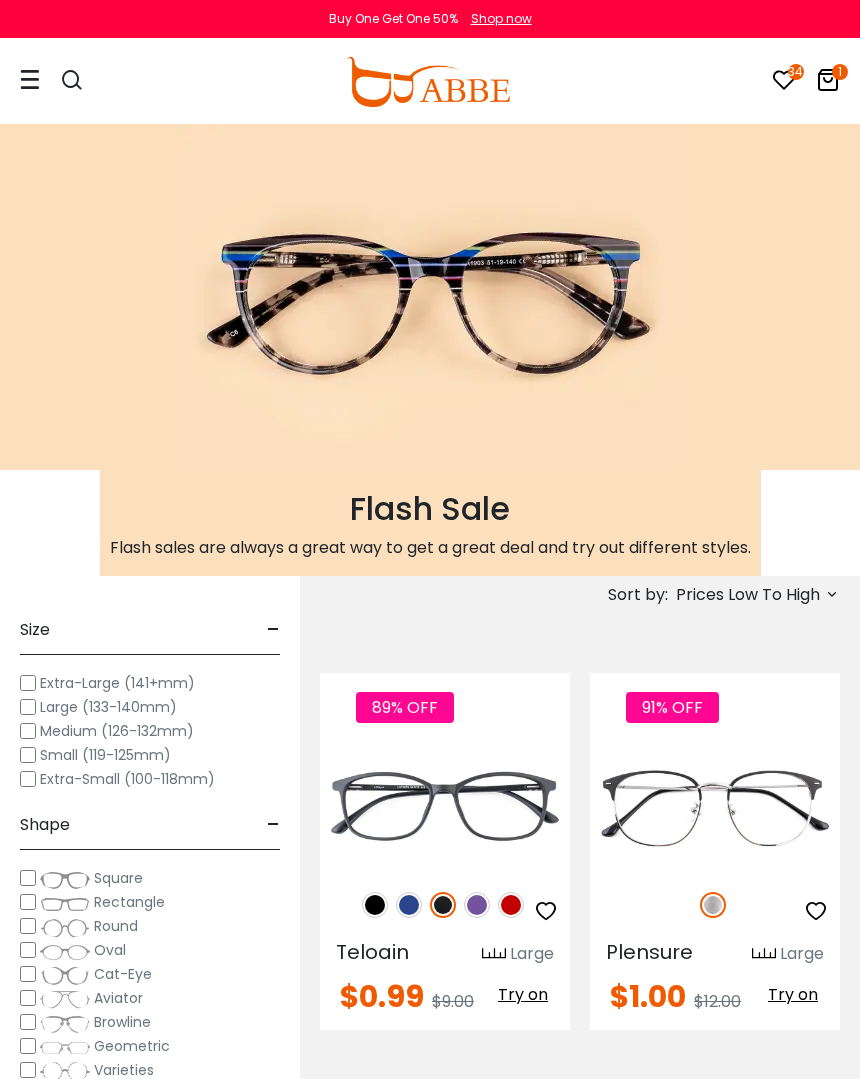 click at bounding box center (477, 905) 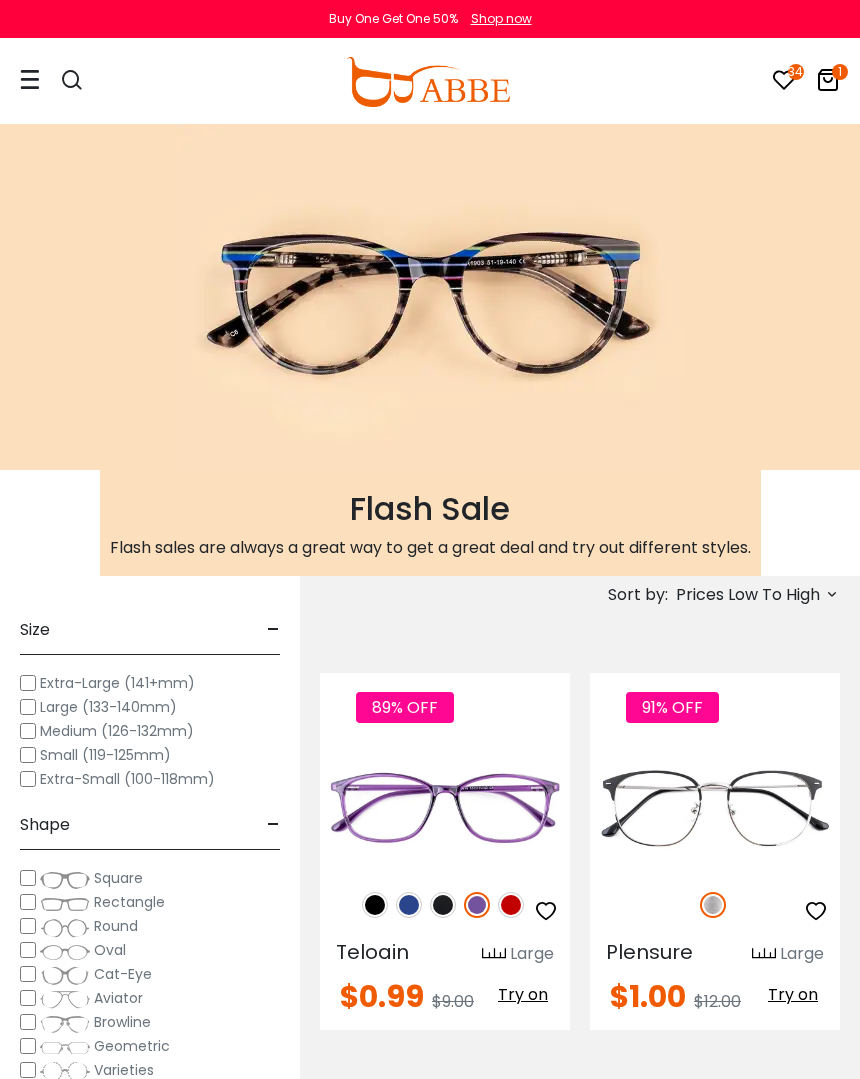 click at bounding box center (375, 905) 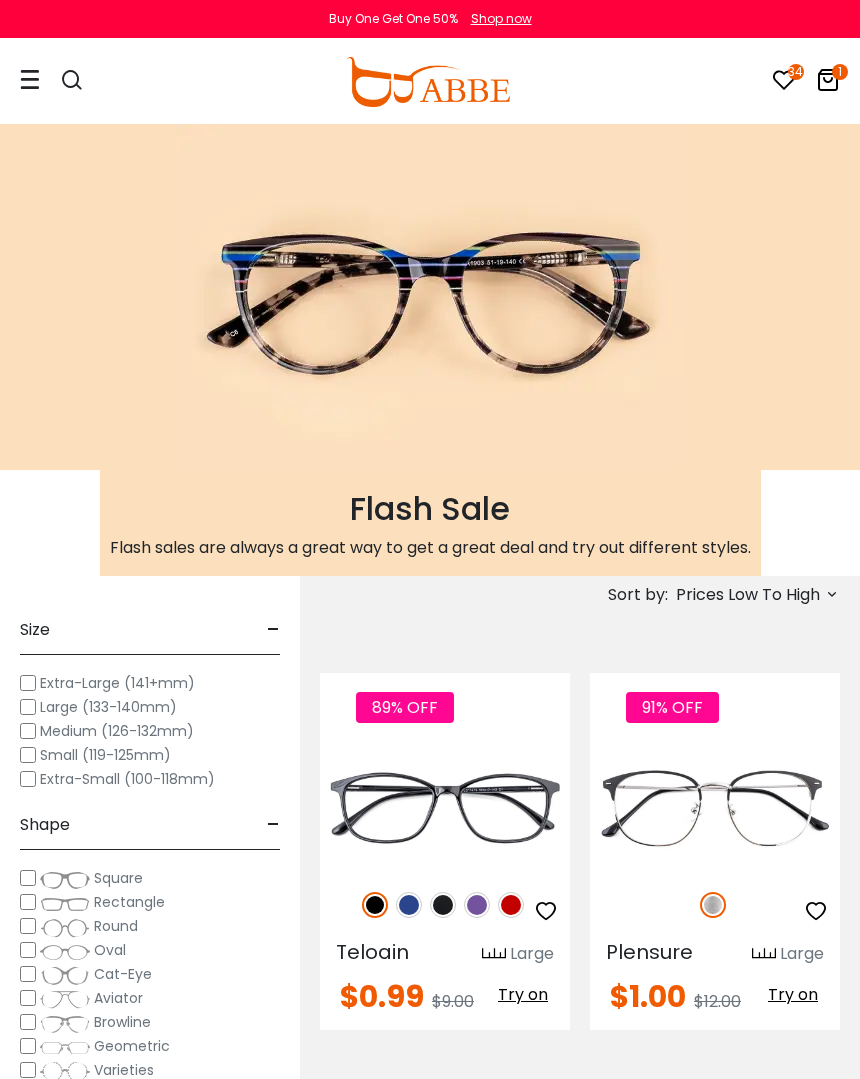 click at bounding box center [409, 905] 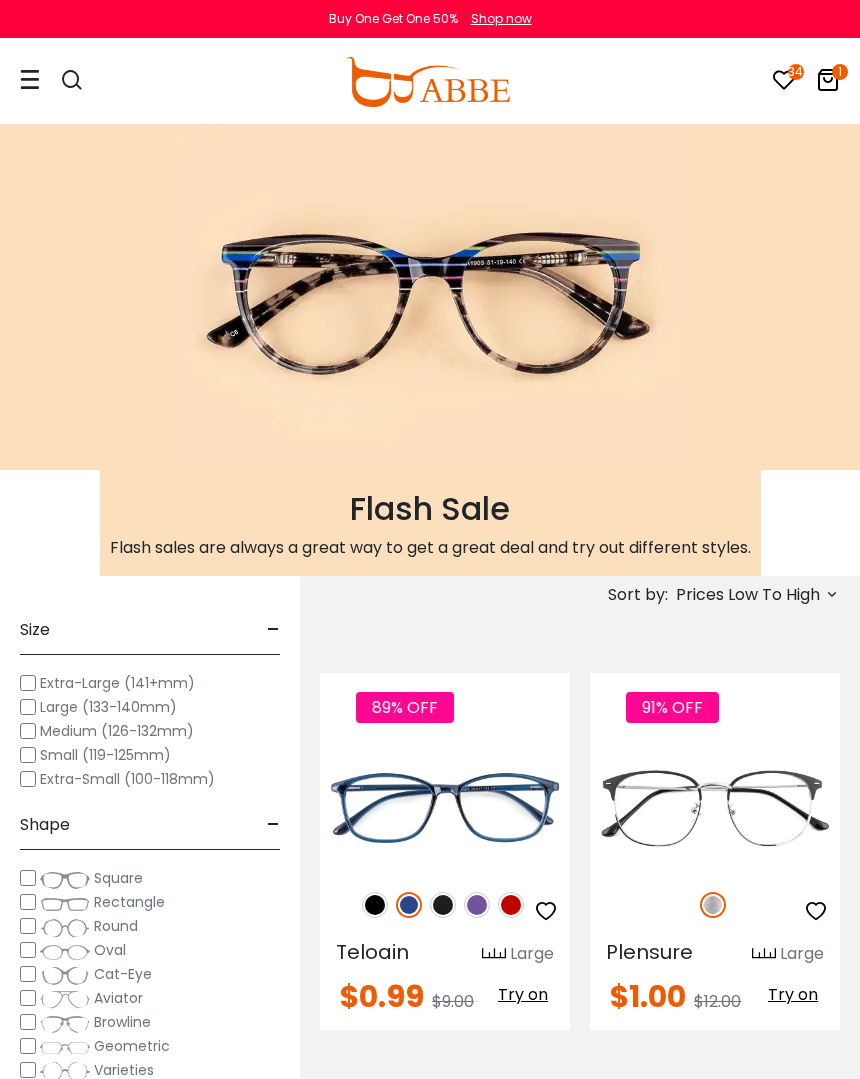 click at bounding box center (546, 911) 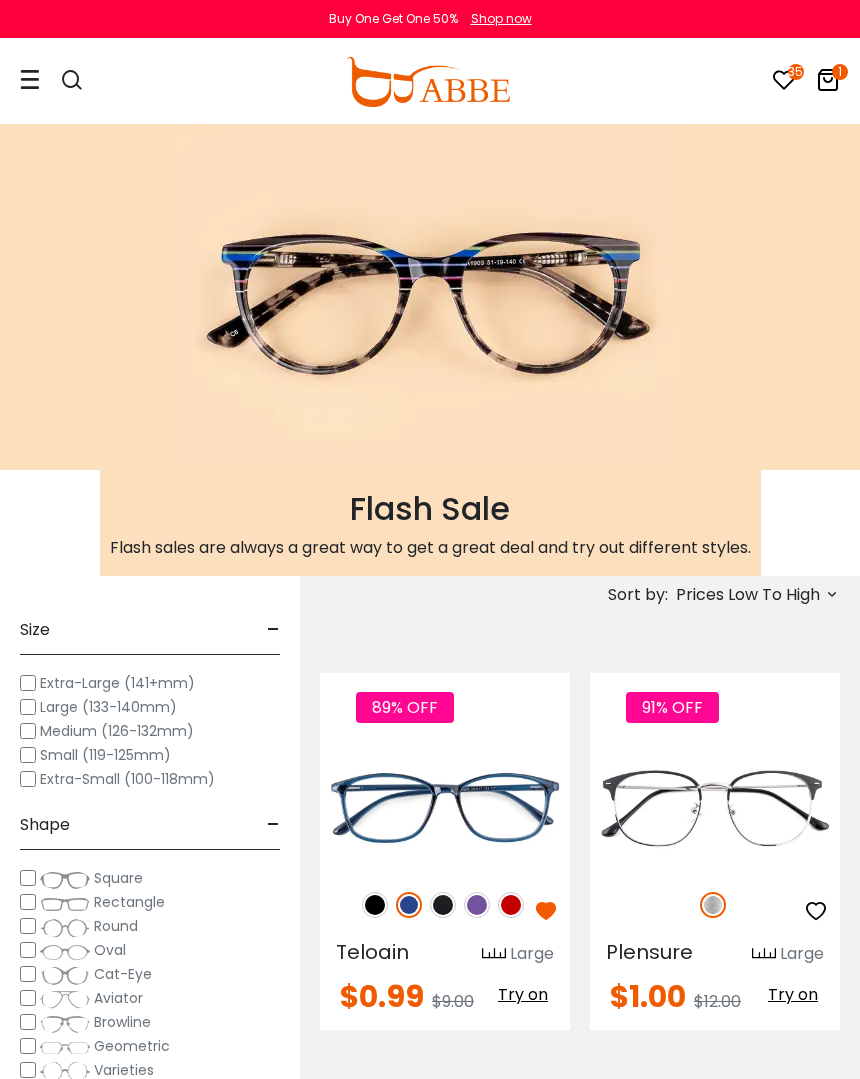 click at bounding box center (511, 905) 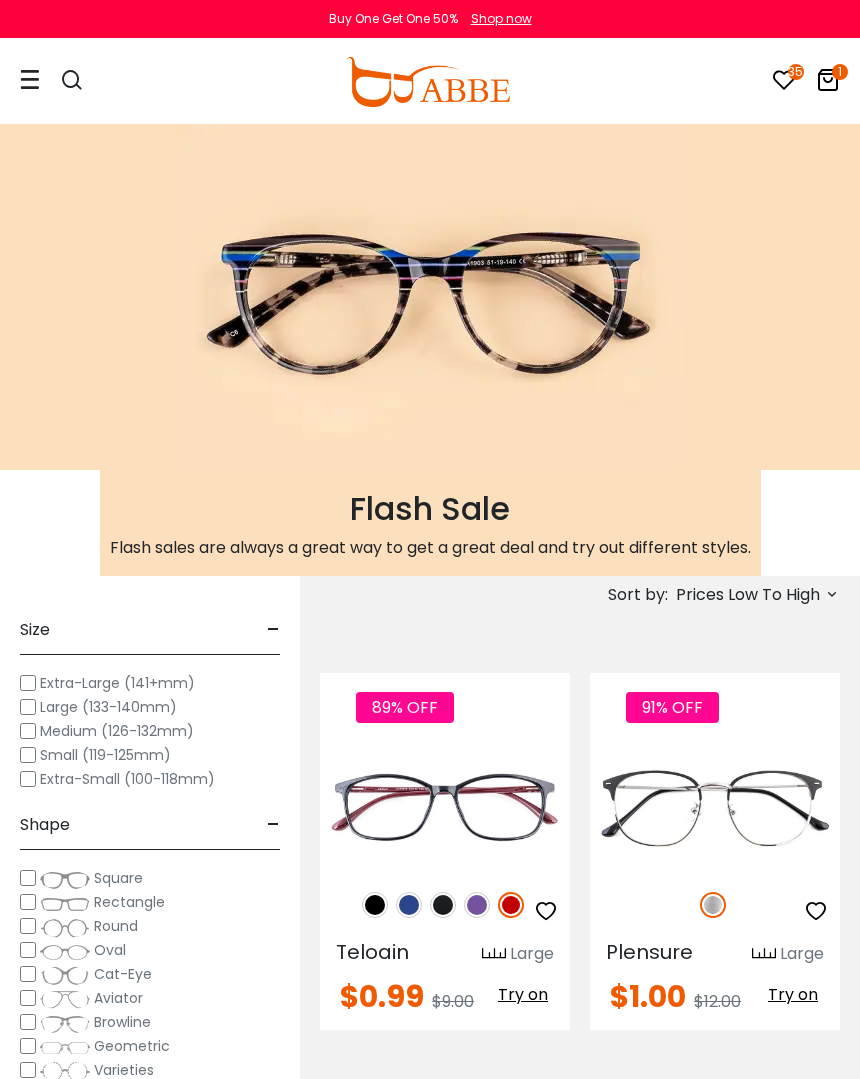 click at bounding box center (409, 905) 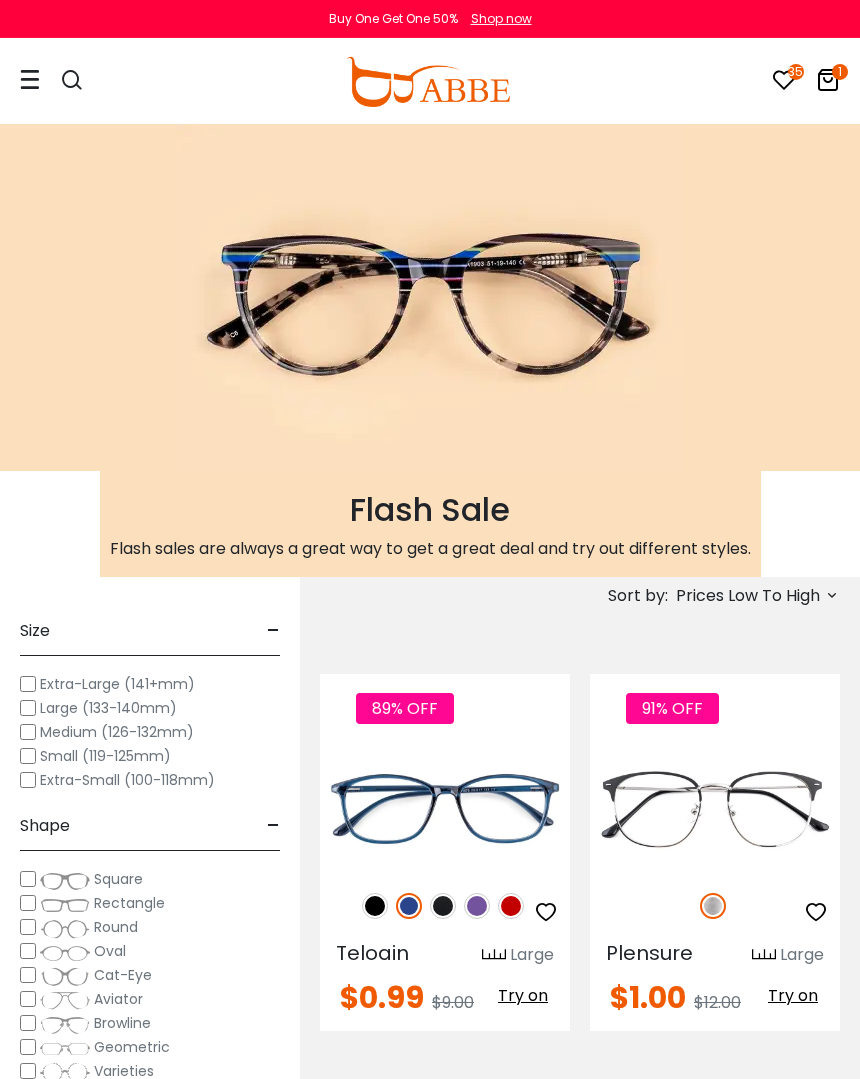 scroll, scrollTop: 4, scrollLeft: 0, axis: vertical 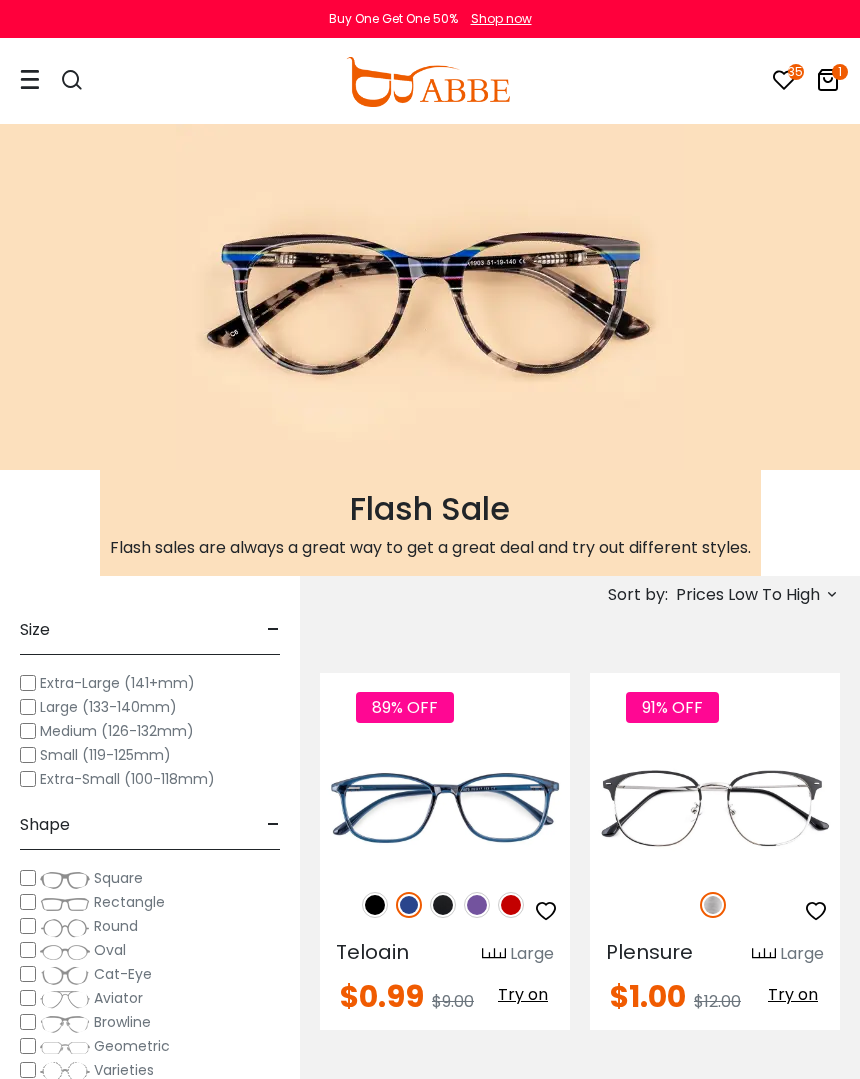 click at bounding box center [546, 911] 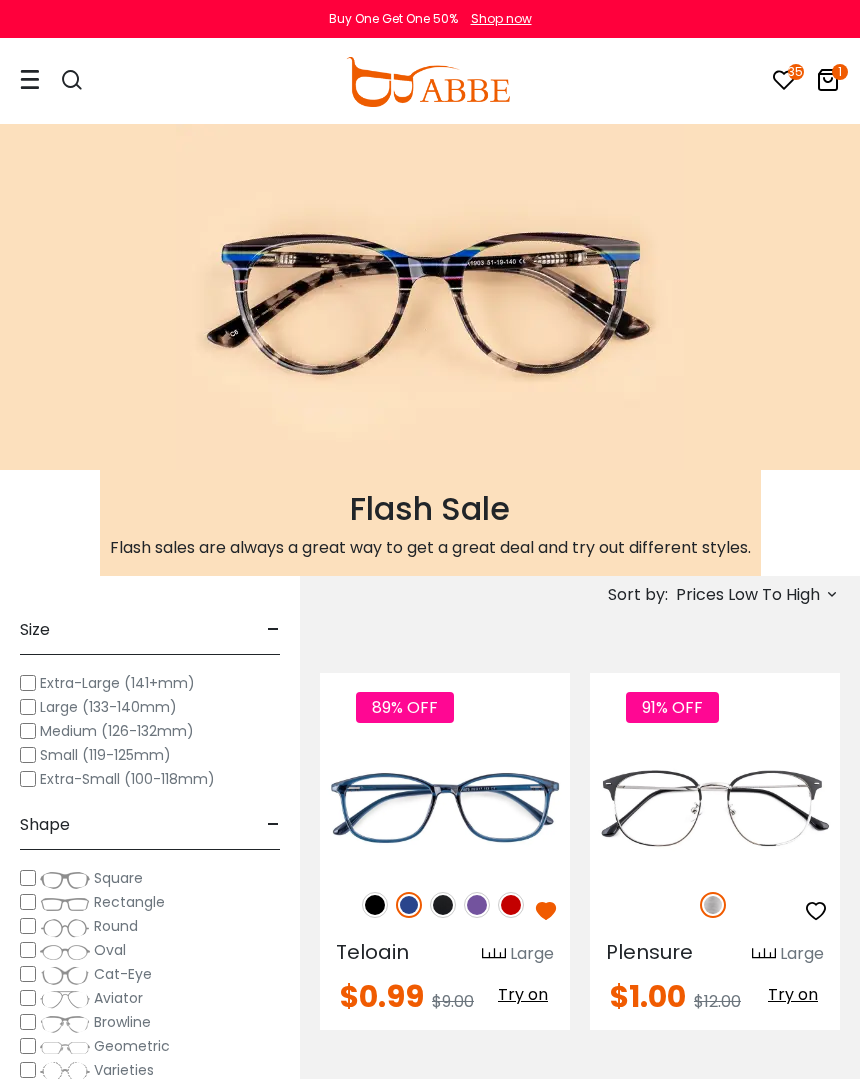 click at bounding box center (546, 911) 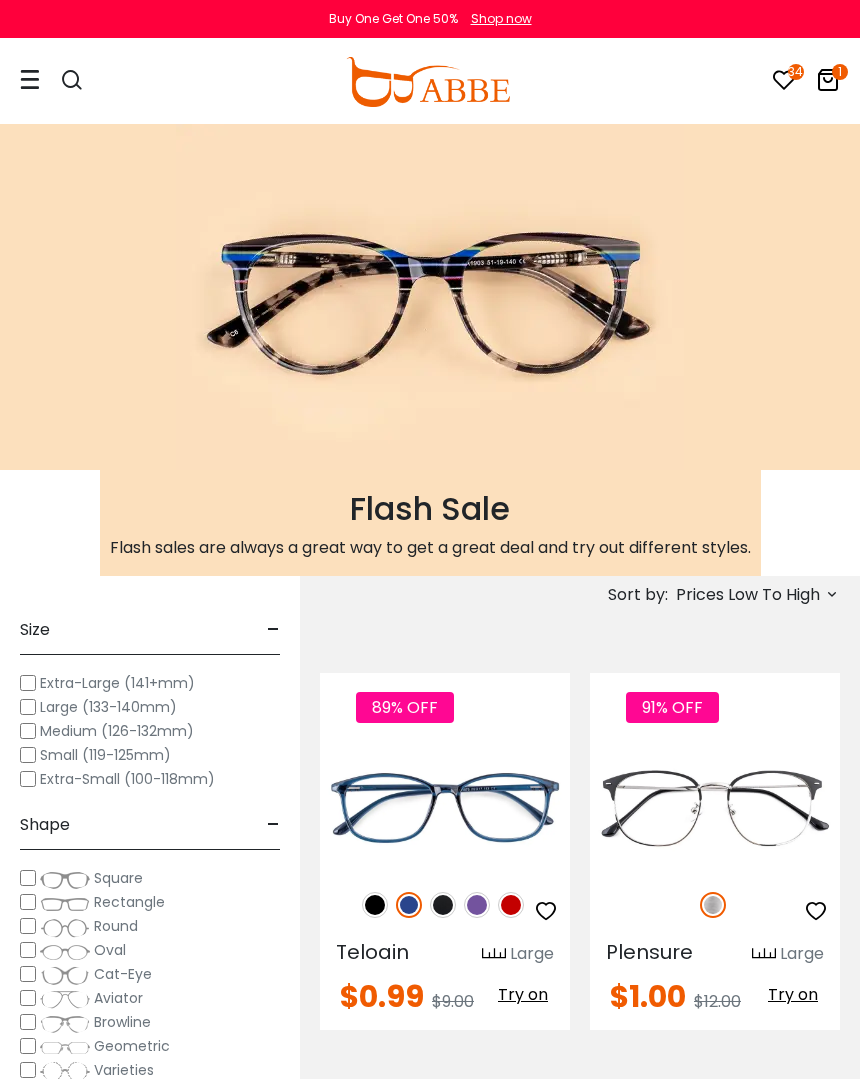 click at bounding box center (546, 911) 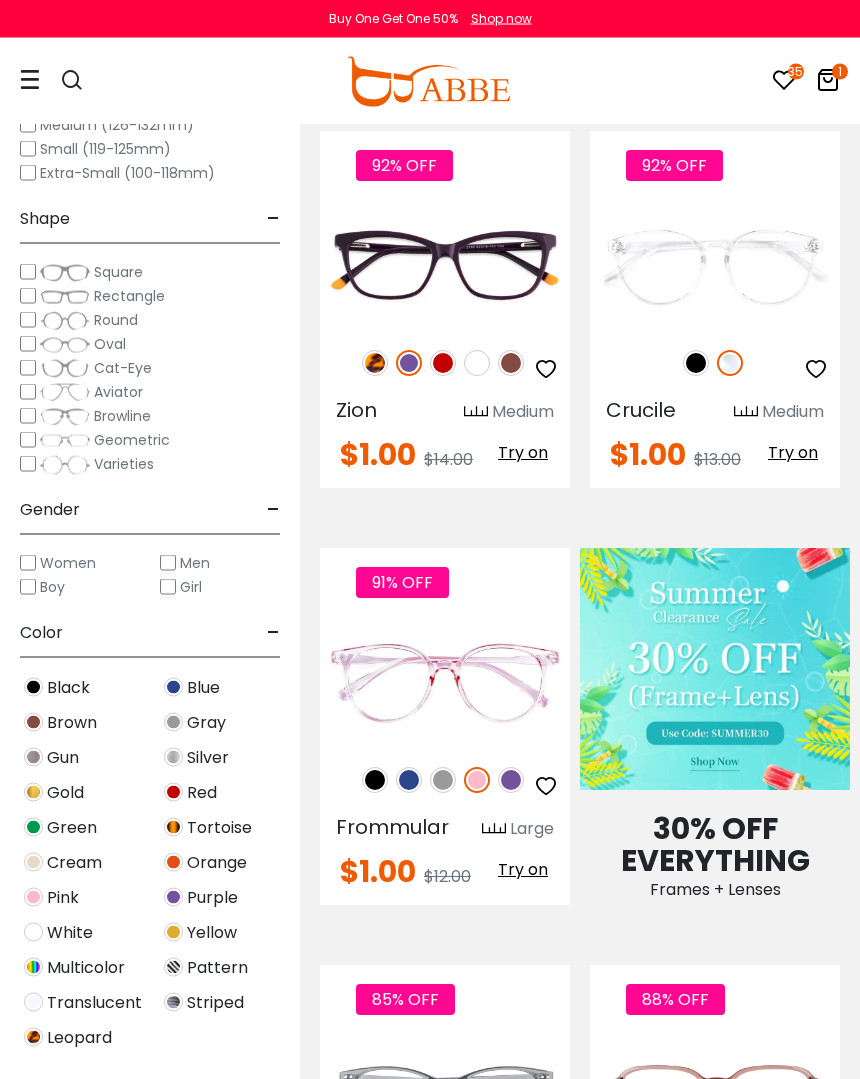 scroll, scrollTop: 963, scrollLeft: 0, axis: vertical 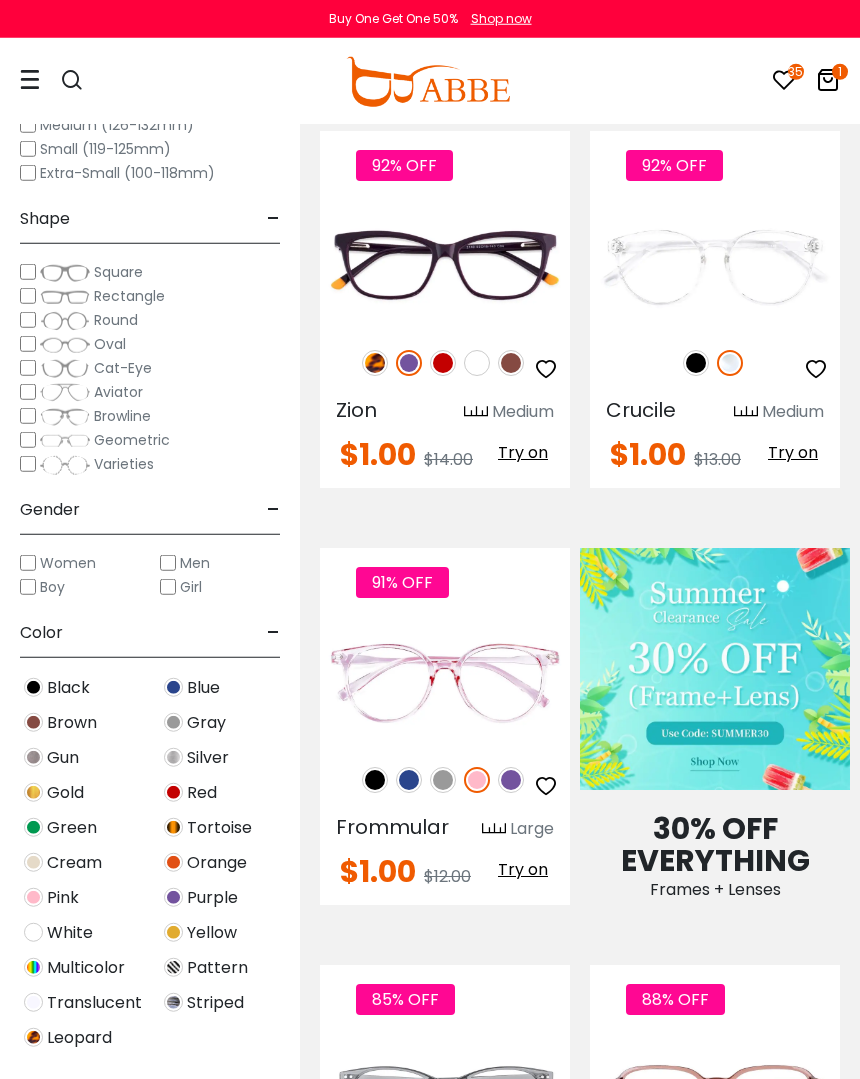 click at bounding box center (696, 363) 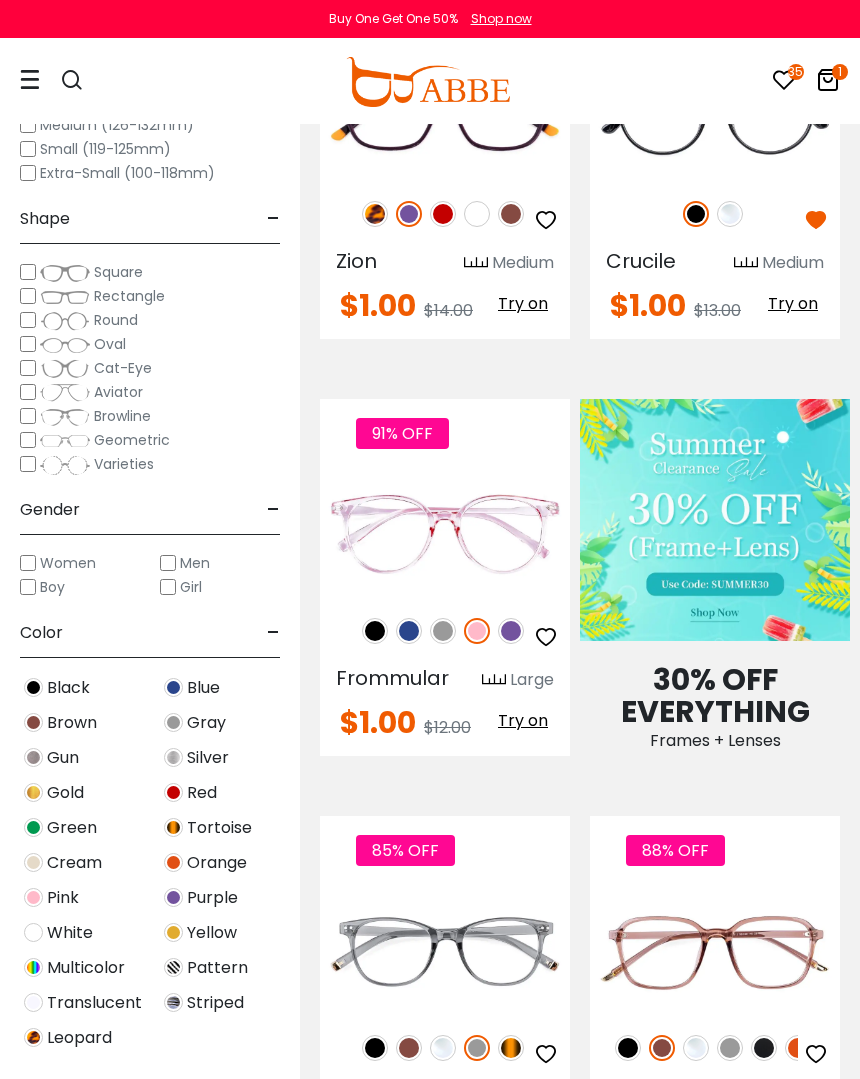 scroll, scrollTop: 1114, scrollLeft: 0, axis: vertical 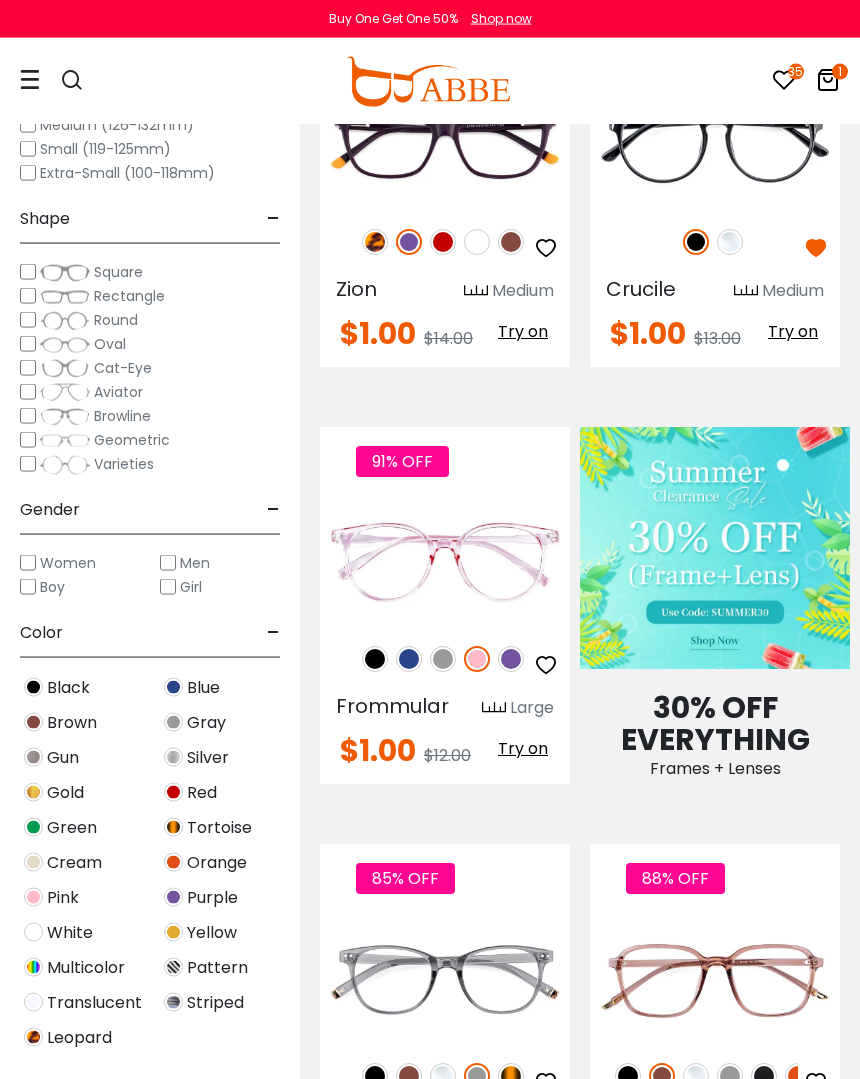 click at bounding box center [375, 659] 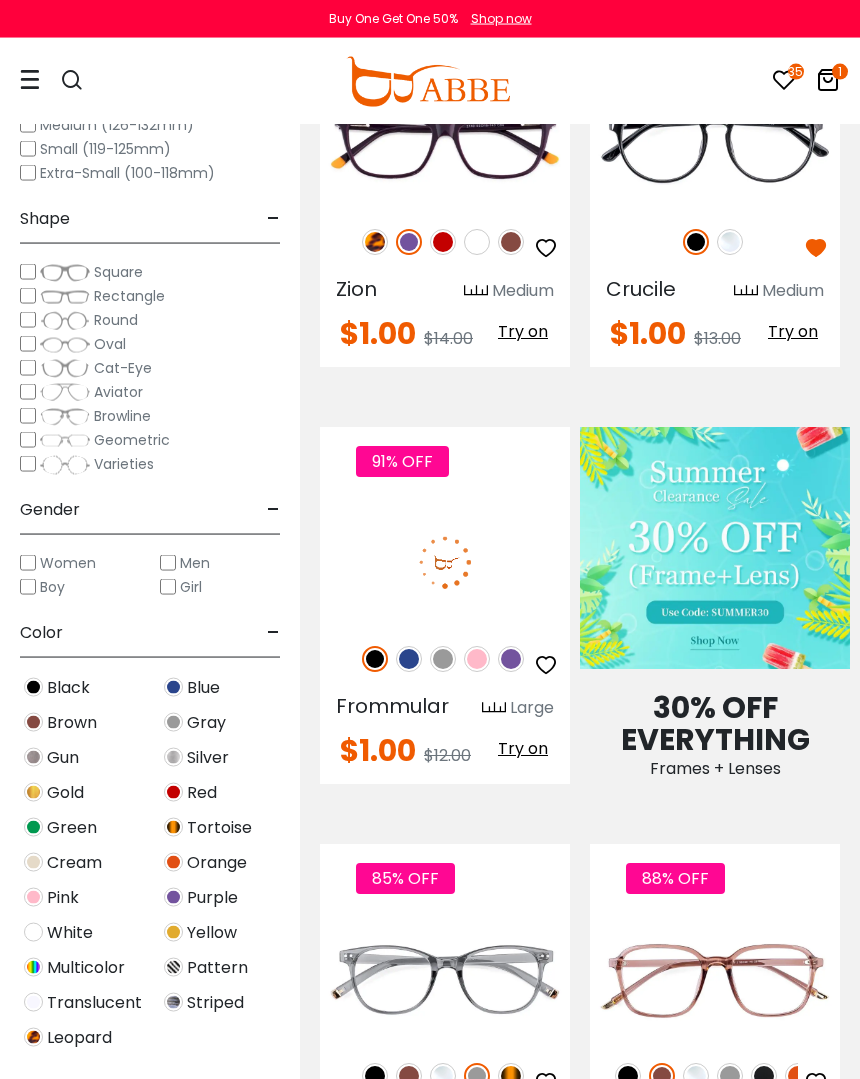 scroll, scrollTop: 1085, scrollLeft: 0, axis: vertical 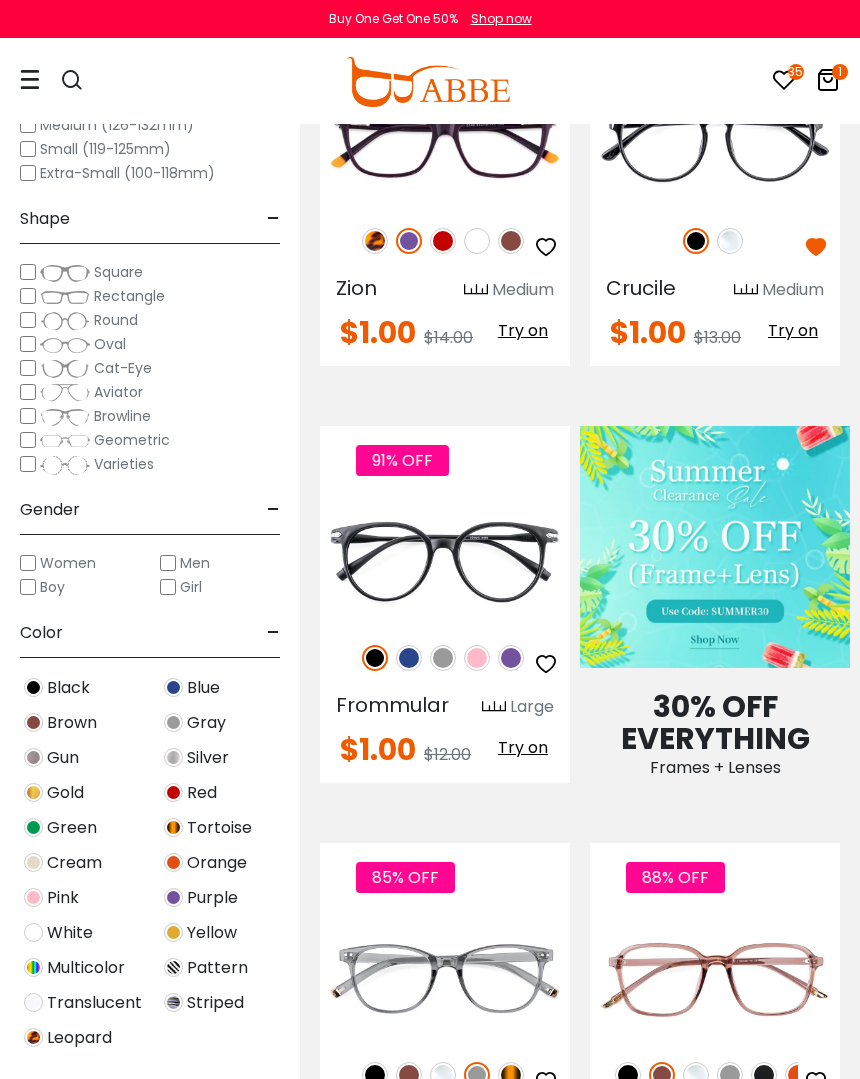 click at bounding box center [409, 658] 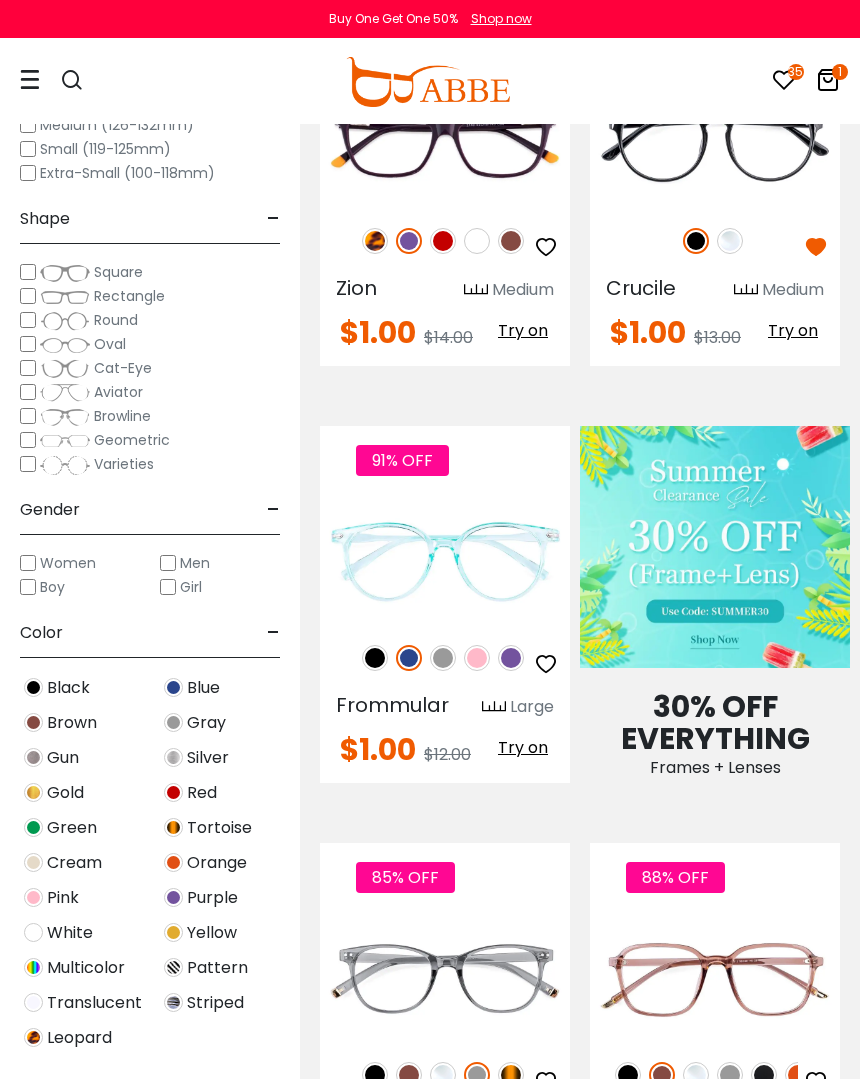 click at bounding box center [443, 658] 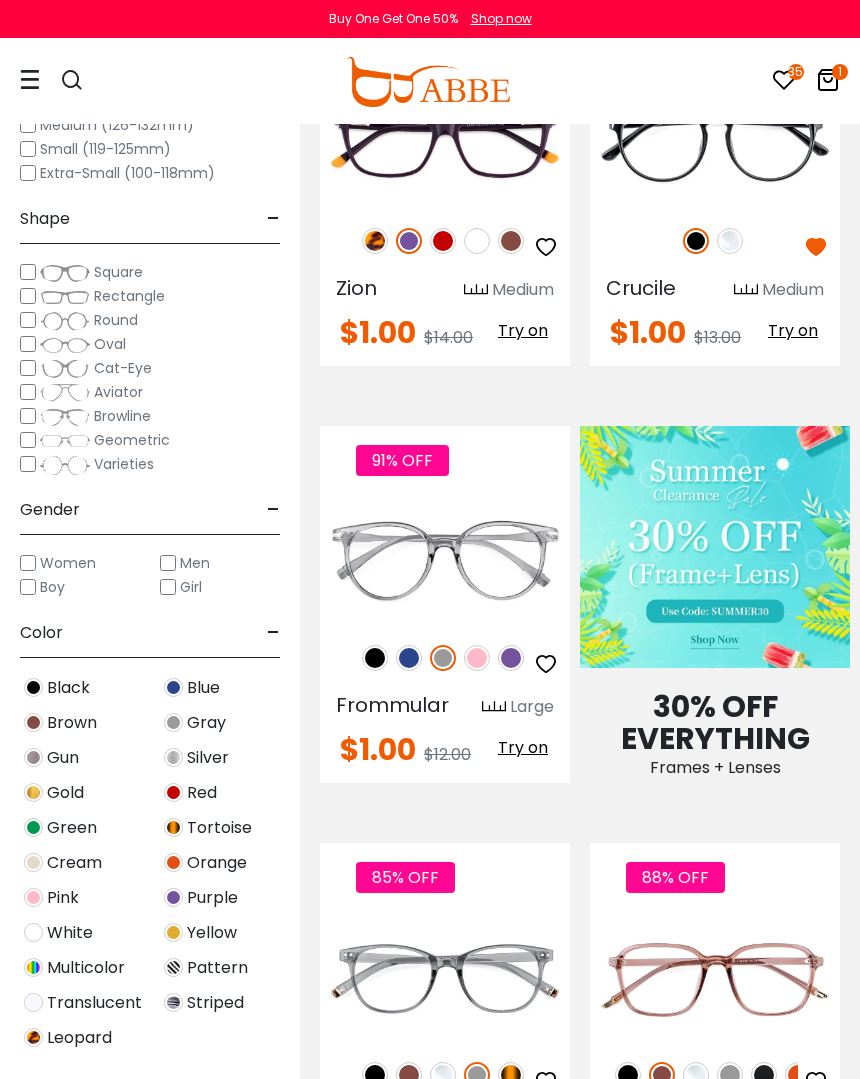 click at bounding box center (511, 658) 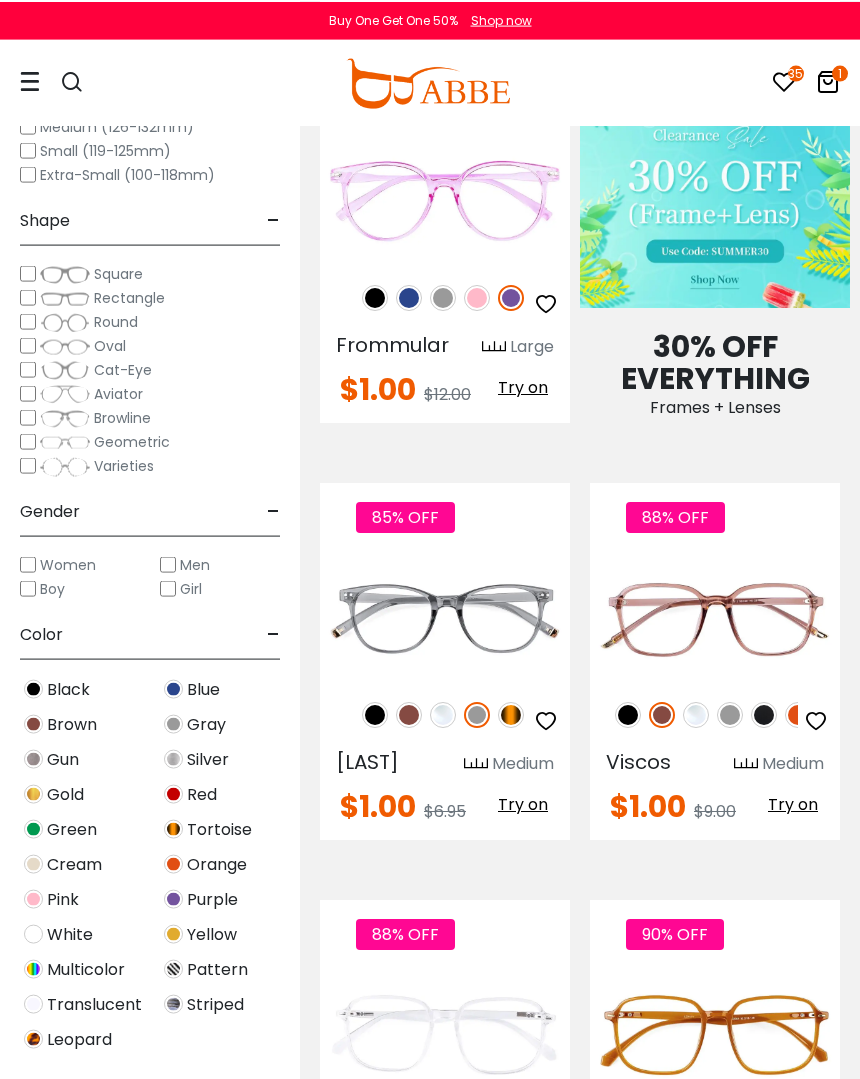 scroll, scrollTop: 1450, scrollLeft: 0, axis: vertical 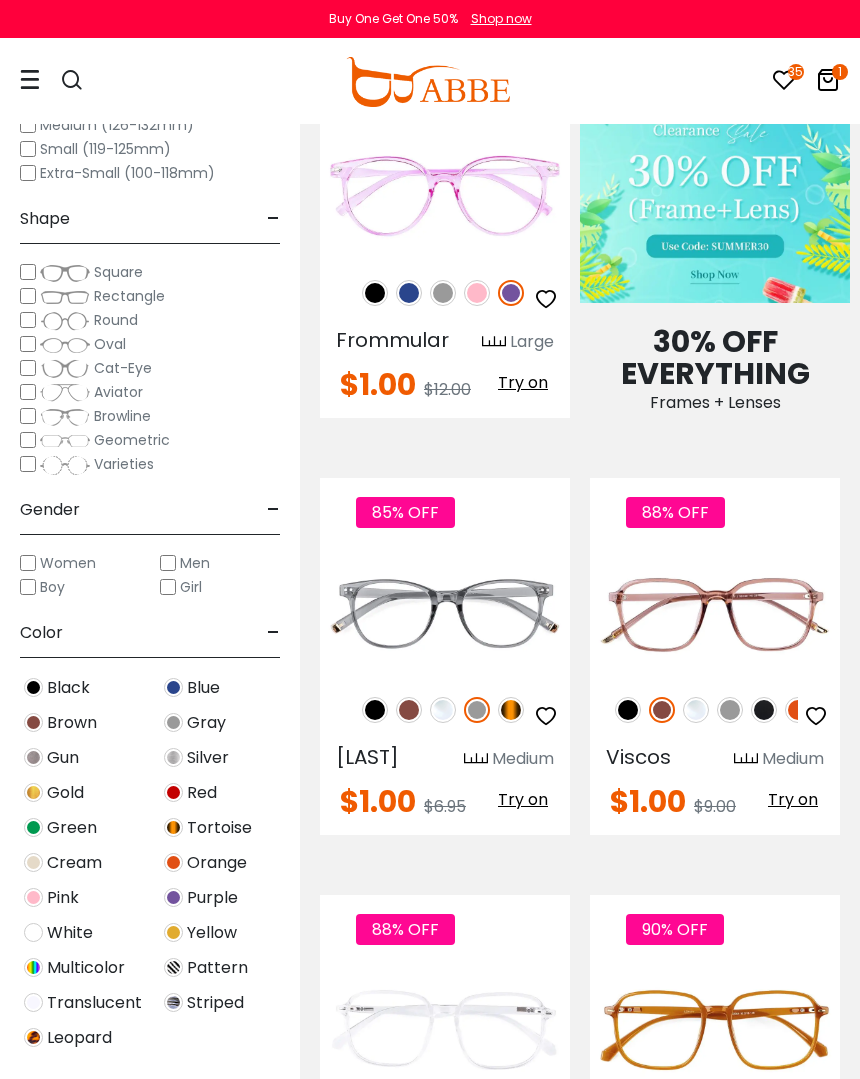 click at bounding box center (375, 710) 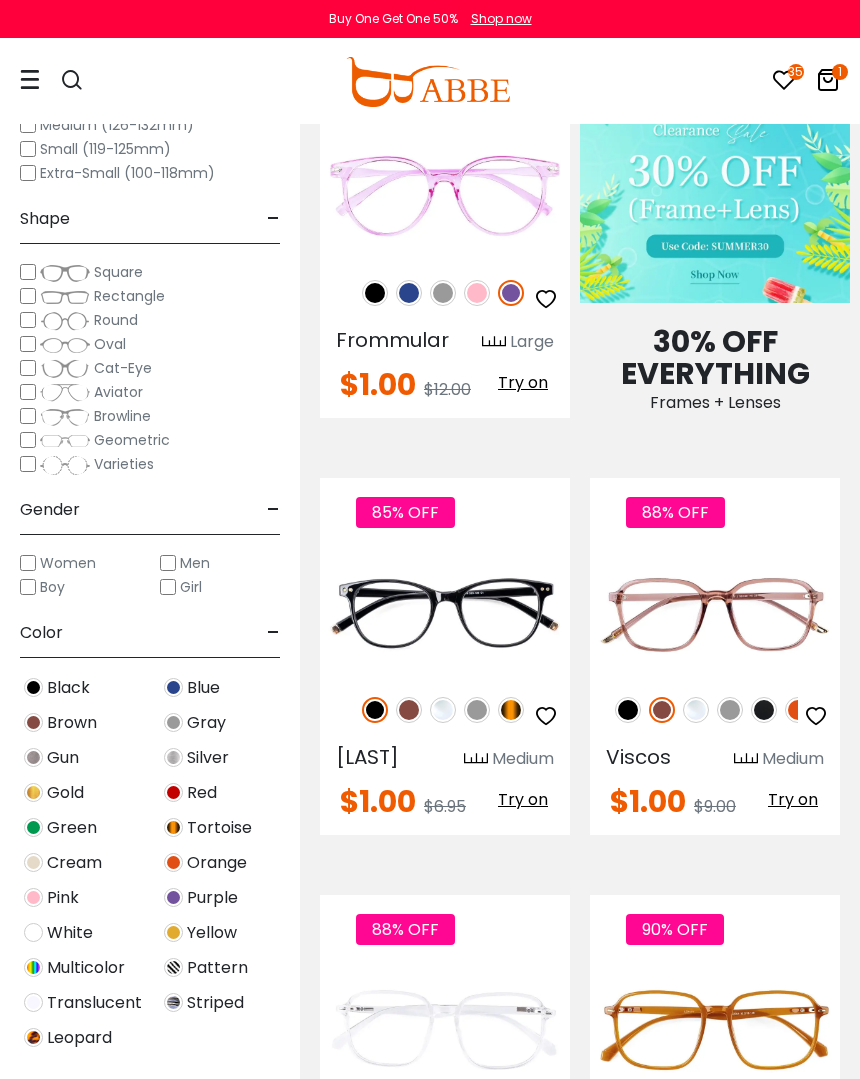 click at bounding box center (409, 710) 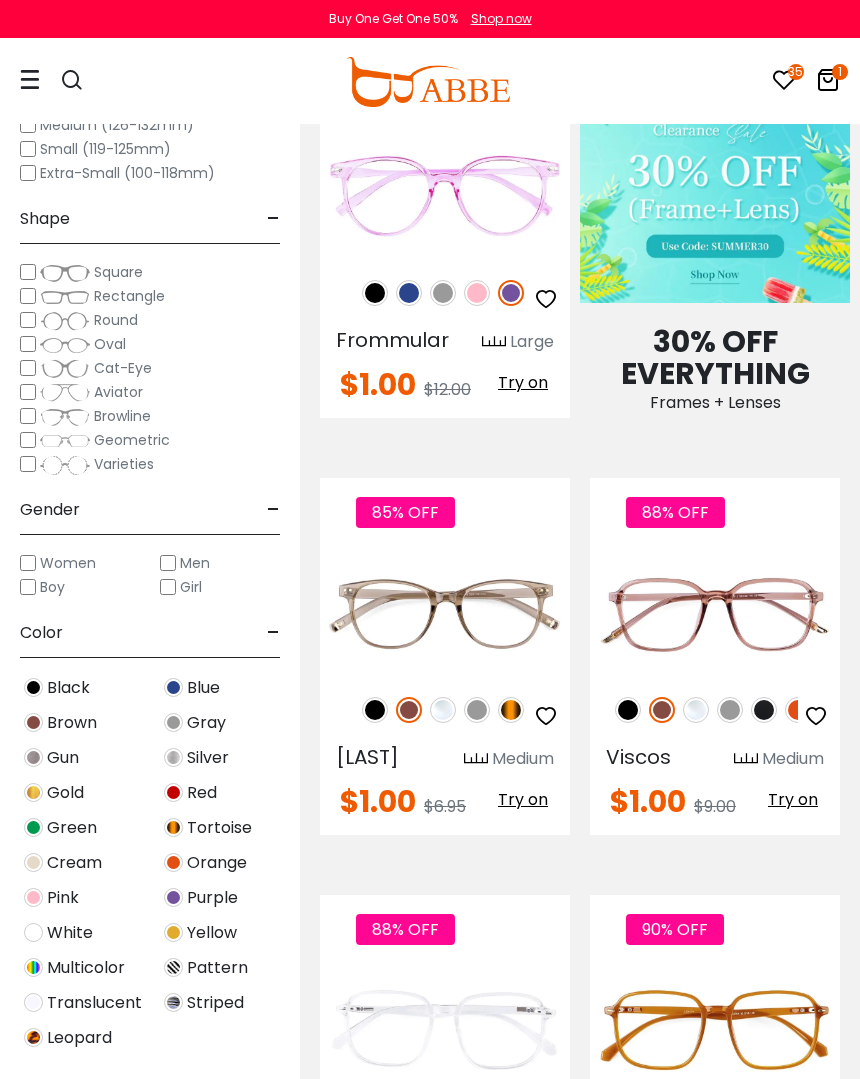 click at bounding box center [443, 710] 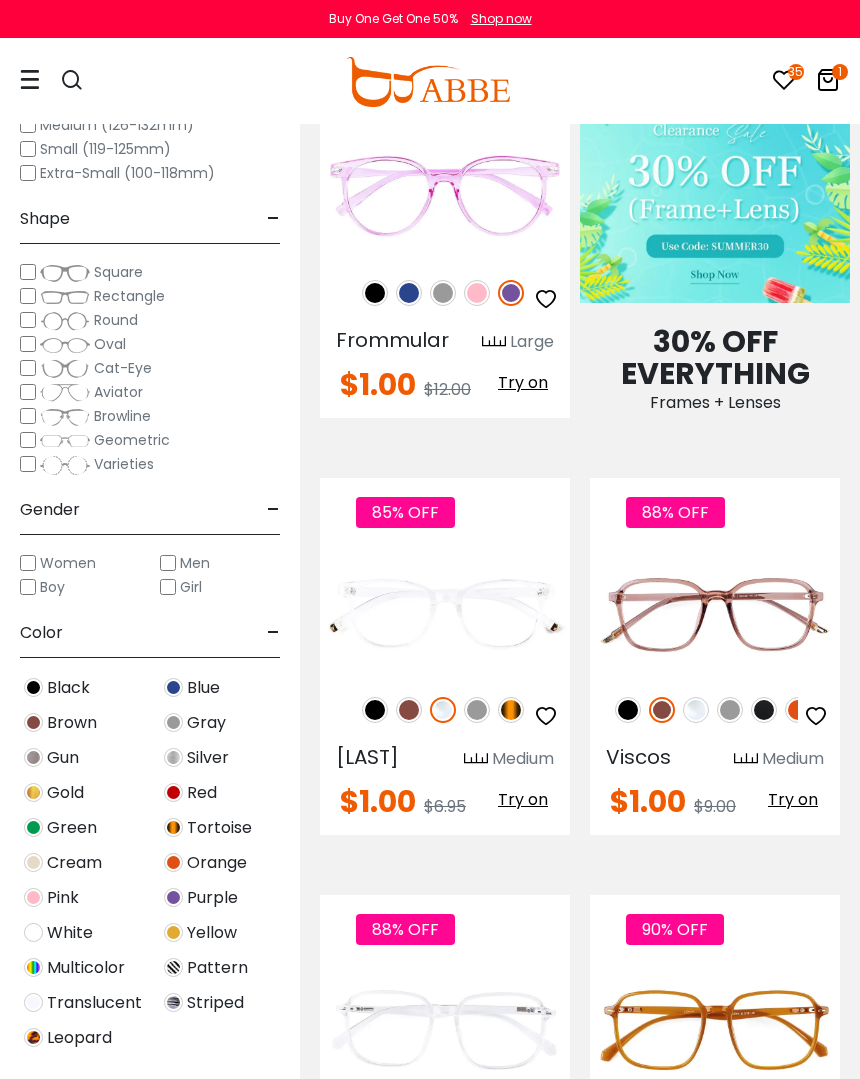 click at bounding box center (477, 710) 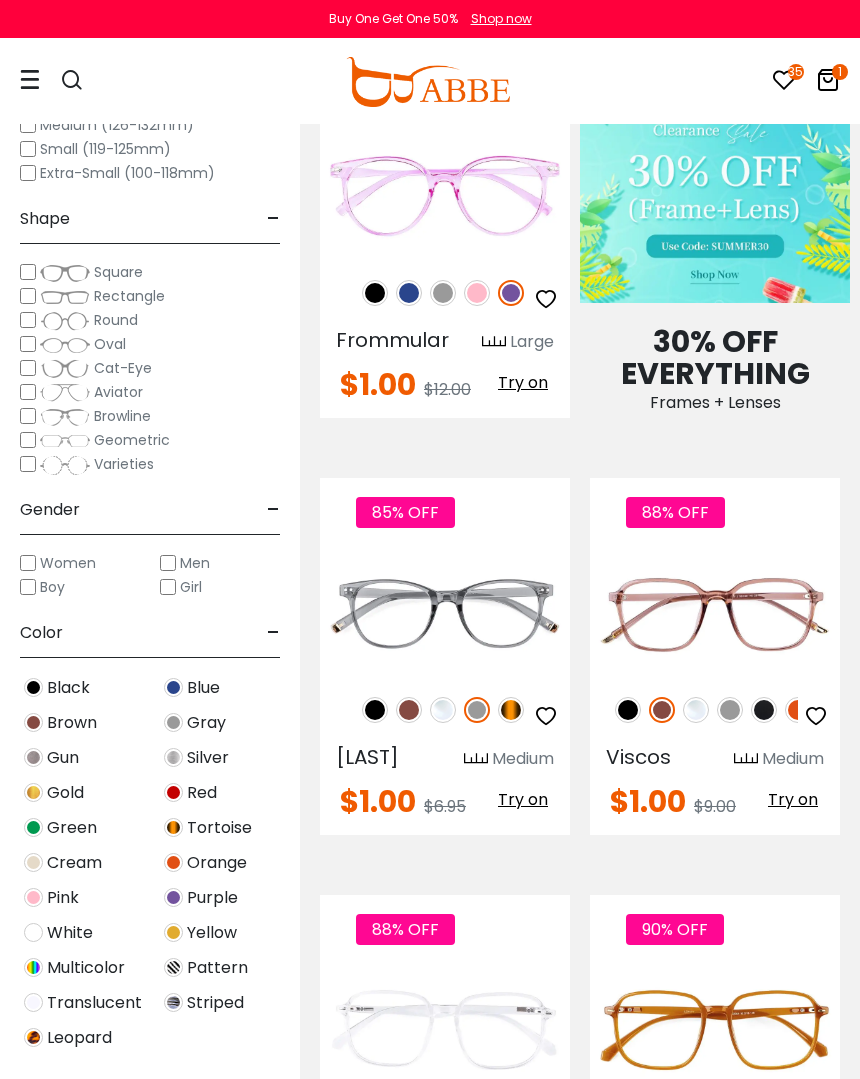 click at bounding box center [511, 710] 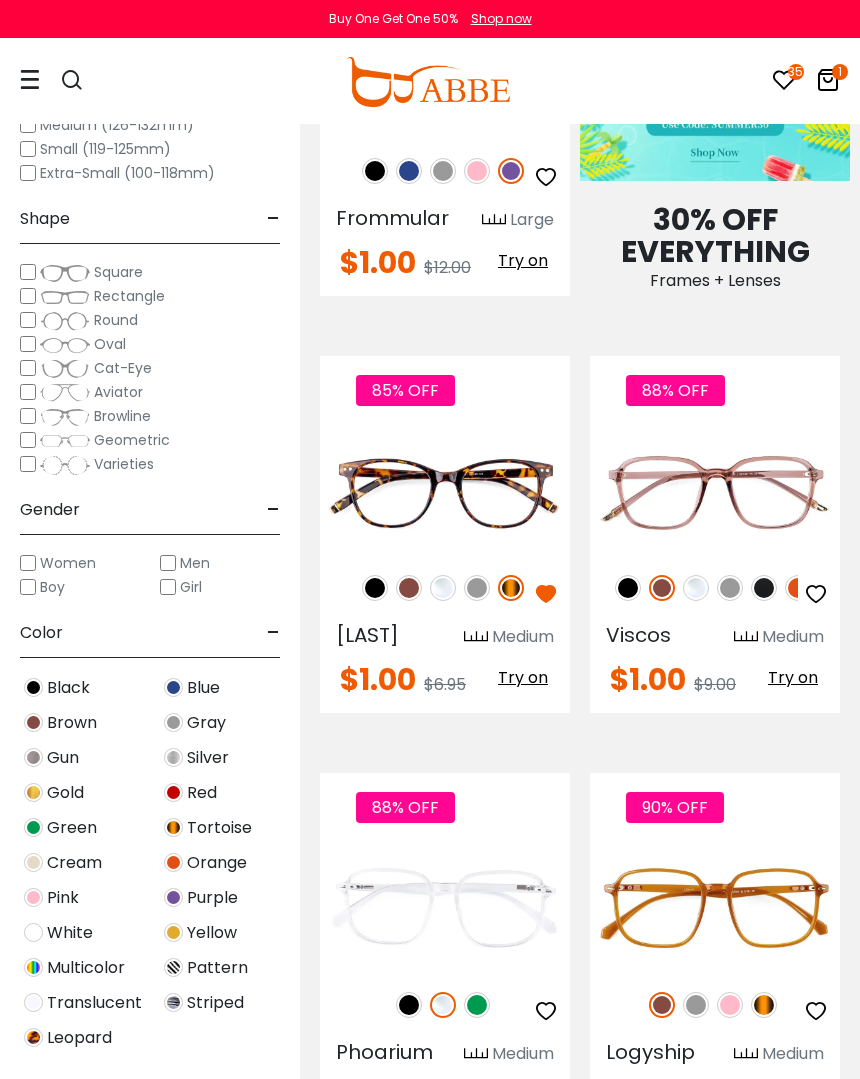 scroll, scrollTop: 1593, scrollLeft: 0, axis: vertical 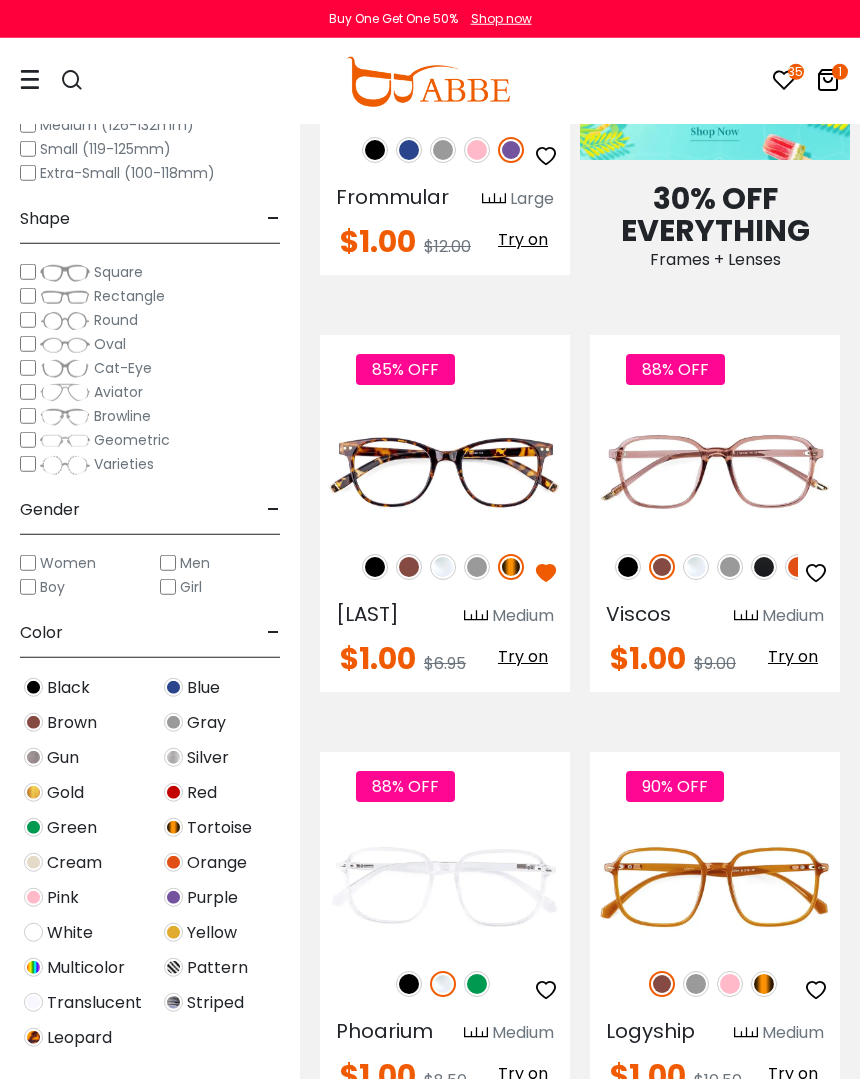 click at bounding box center (628, 567) 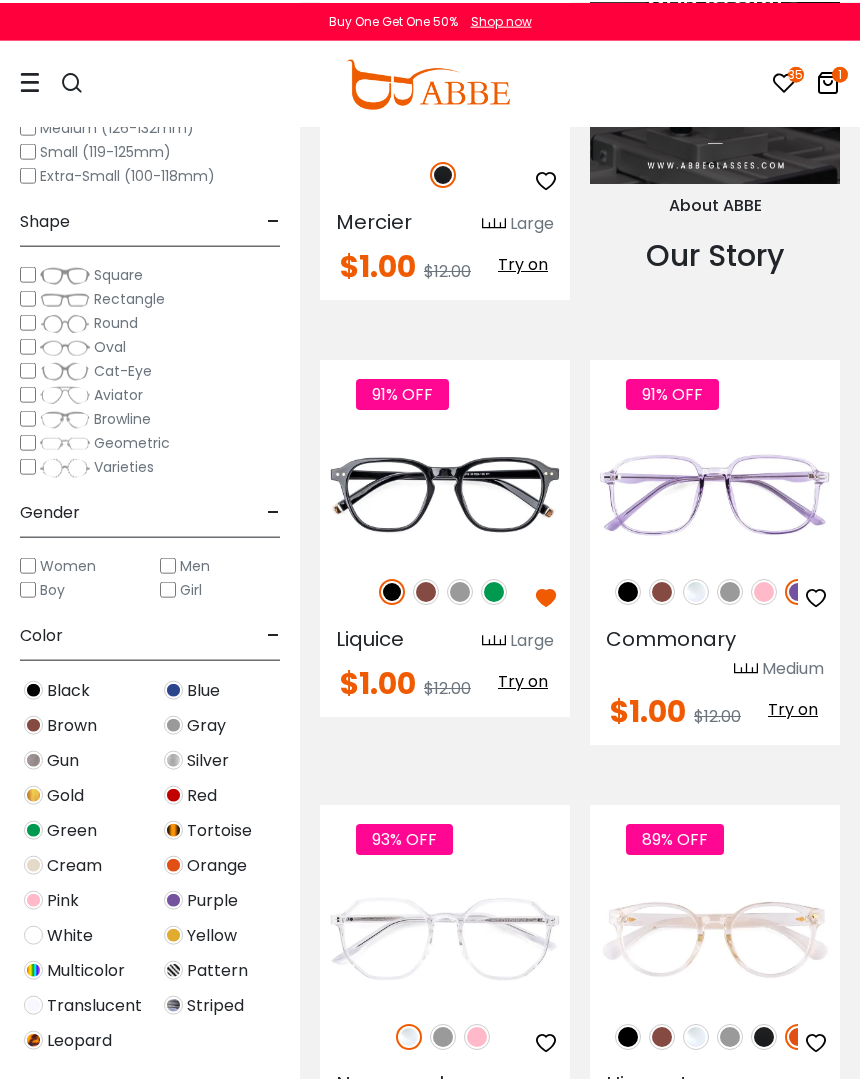 scroll, scrollTop: 2827, scrollLeft: 0, axis: vertical 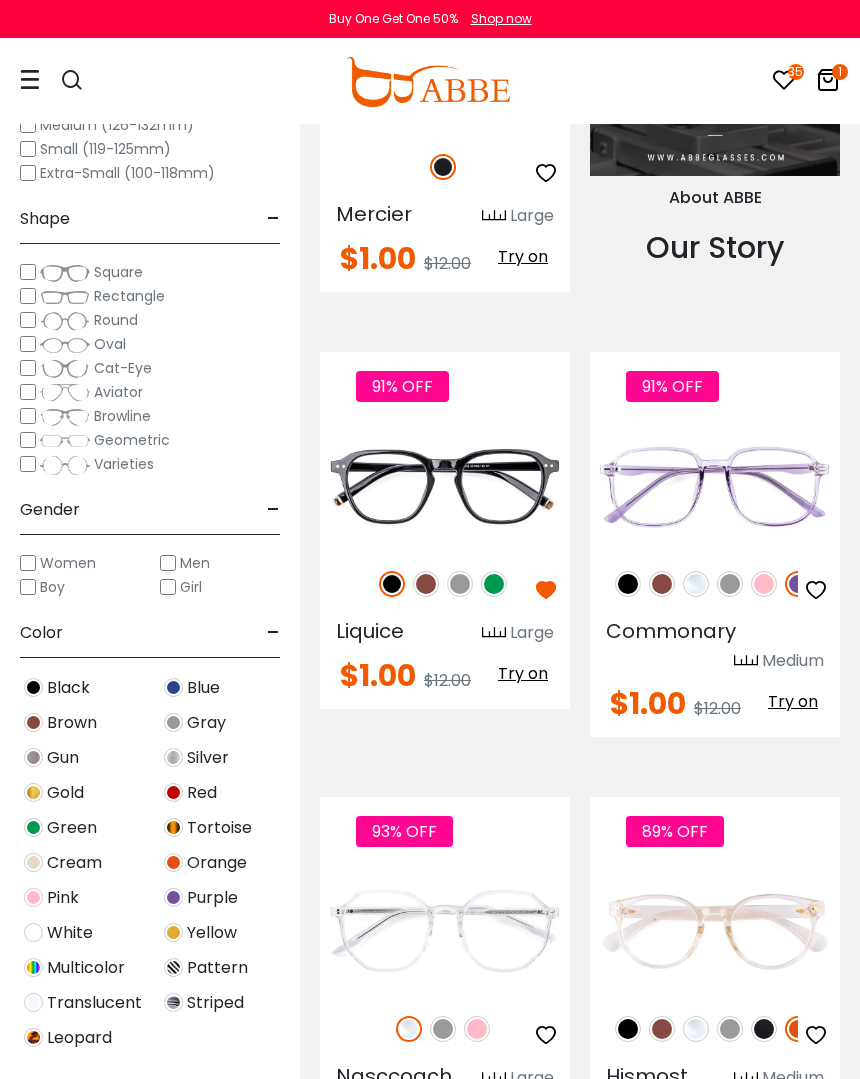 click at bounding box center (426, 584) 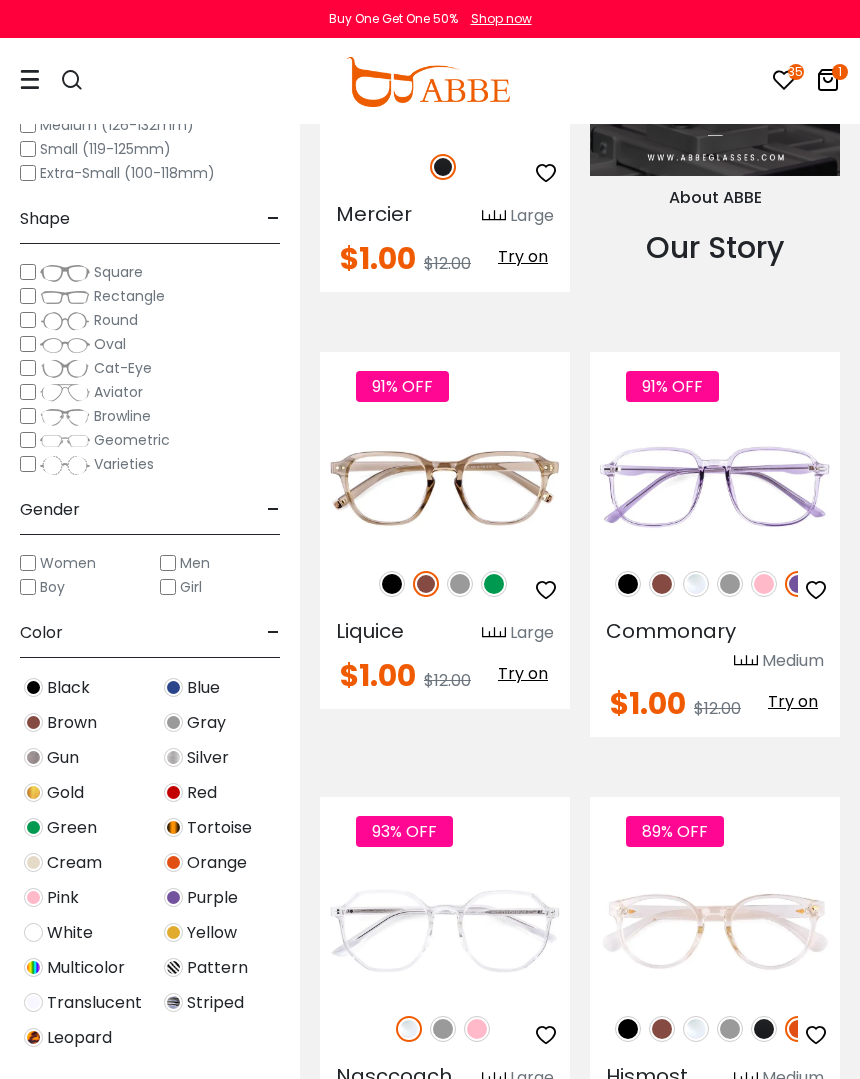 click at bounding box center [546, 590] 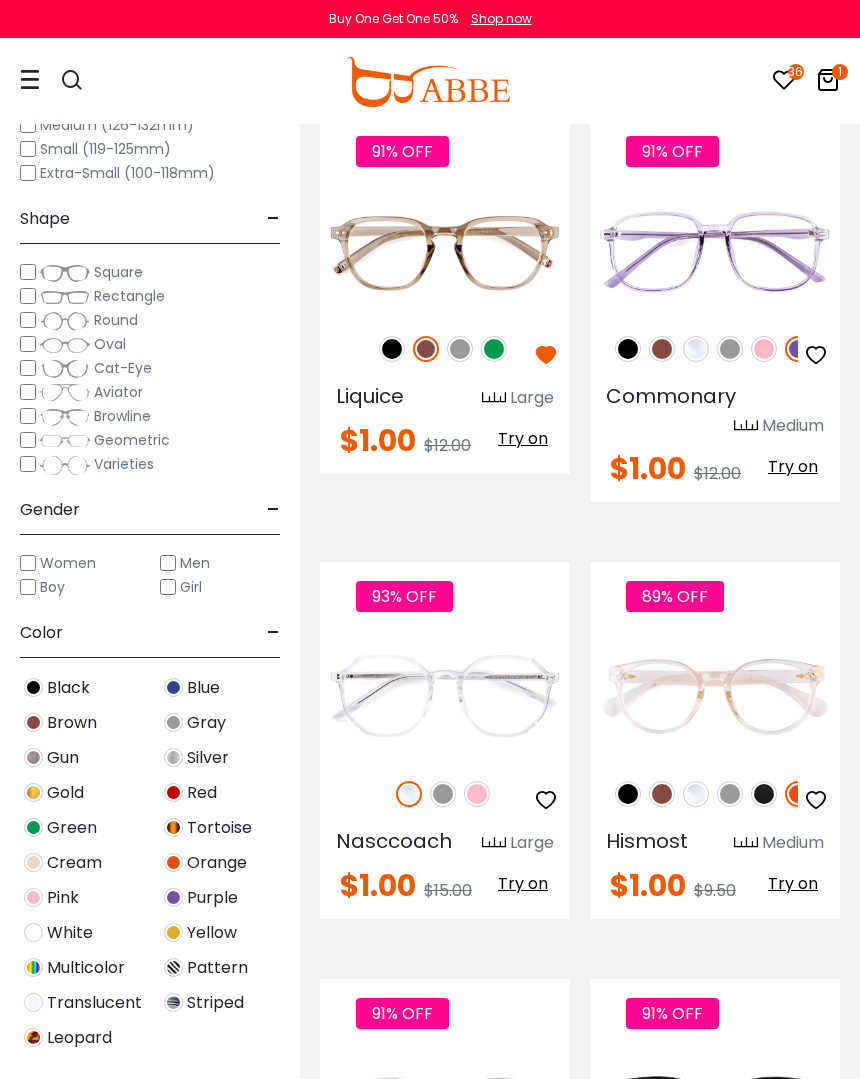 scroll, scrollTop: 3063, scrollLeft: 0, axis: vertical 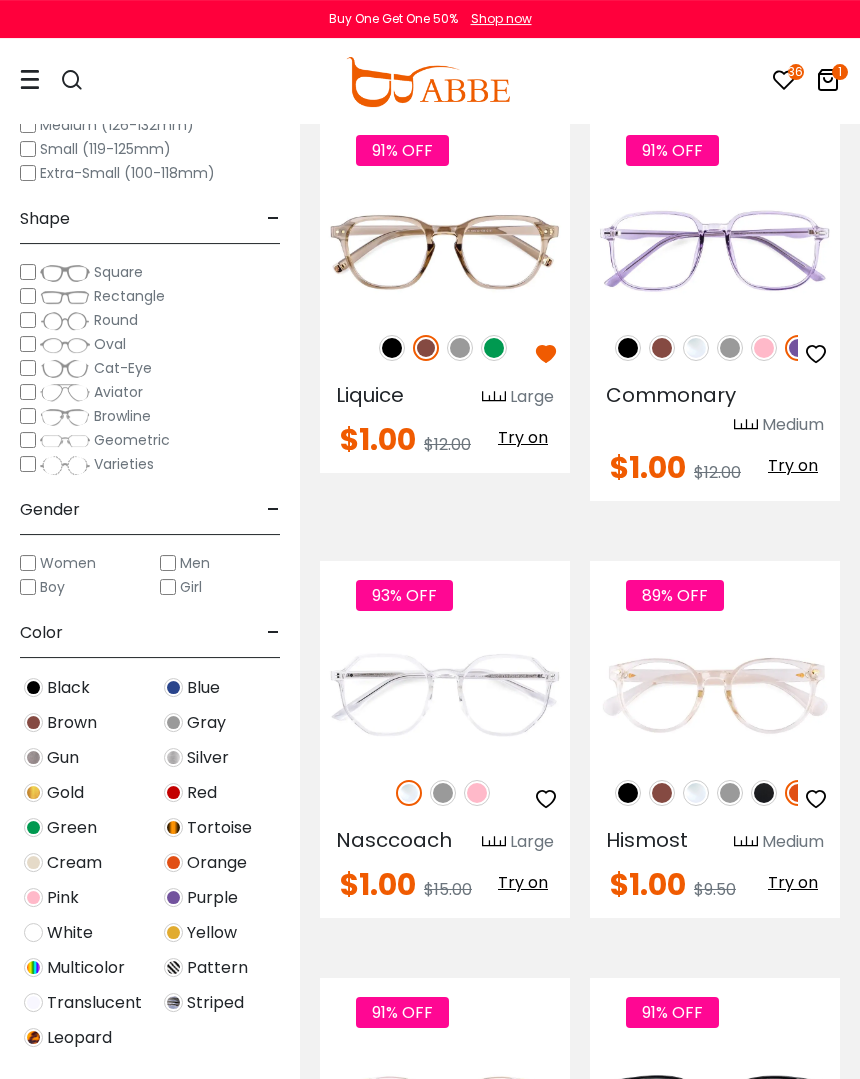 click at bounding box center (816, 799) 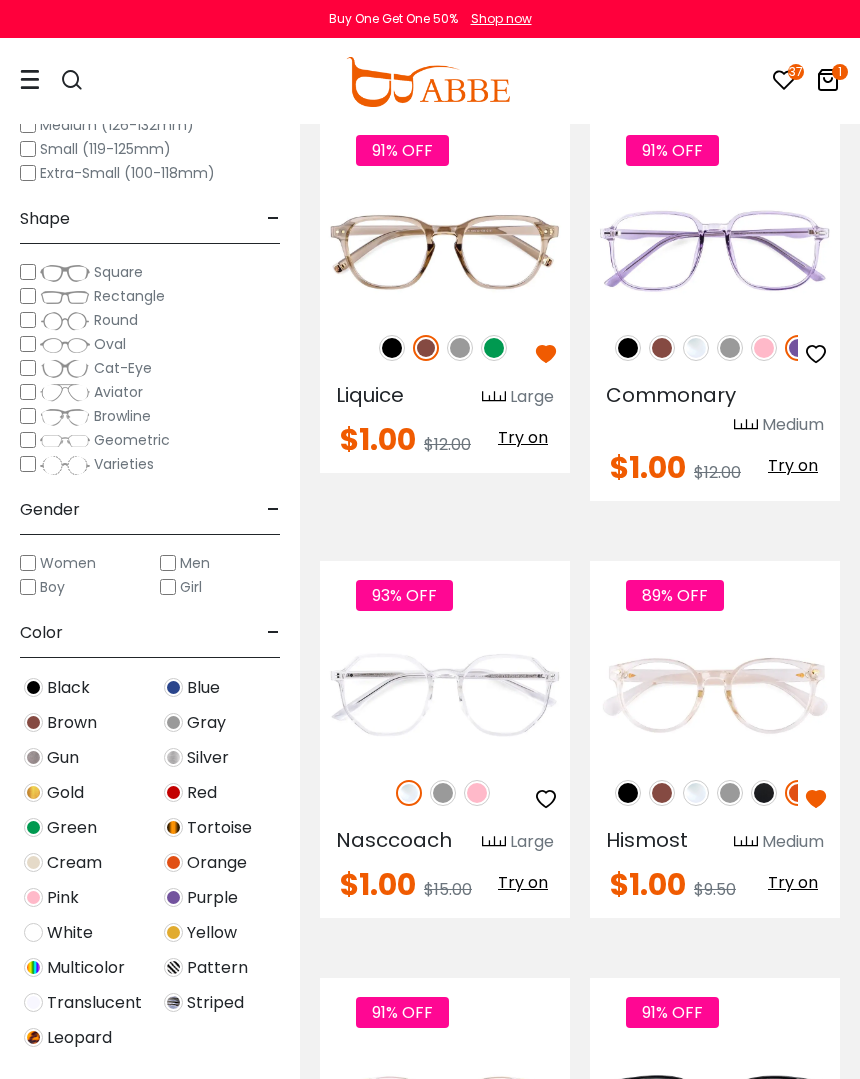 click at bounding box center [628, 793] 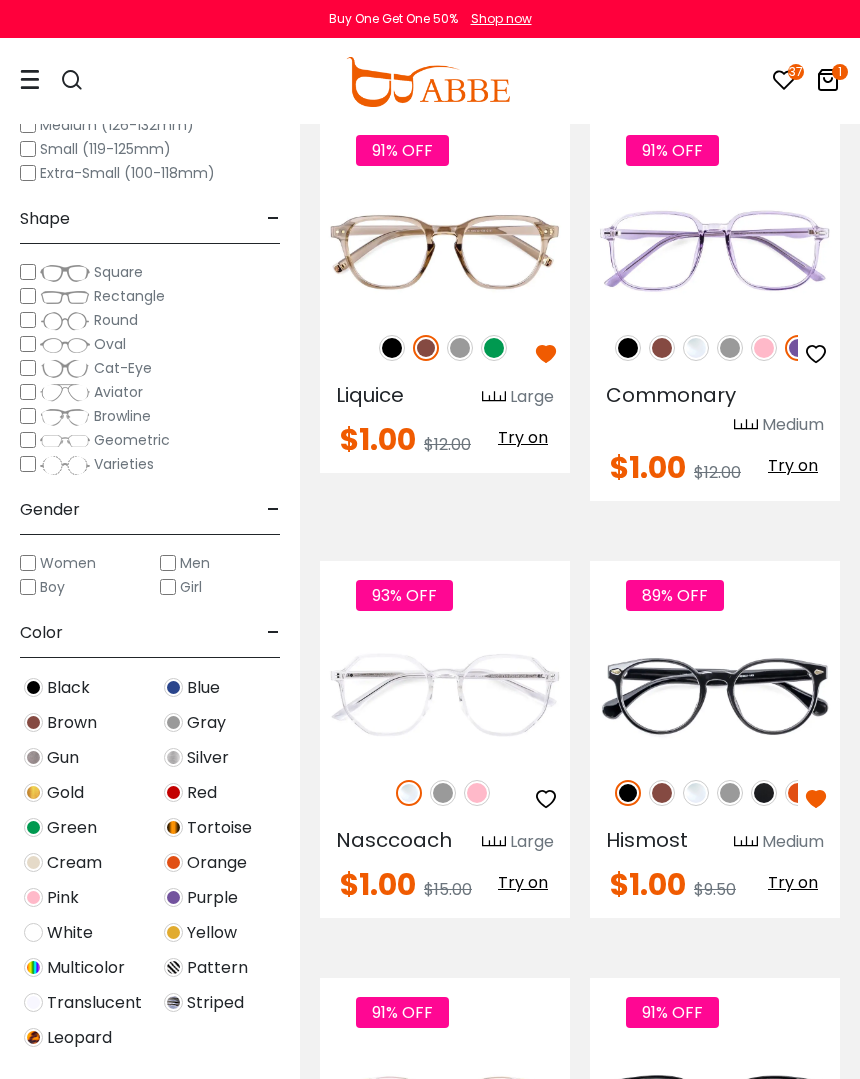 click at bounding box center (662, 793) 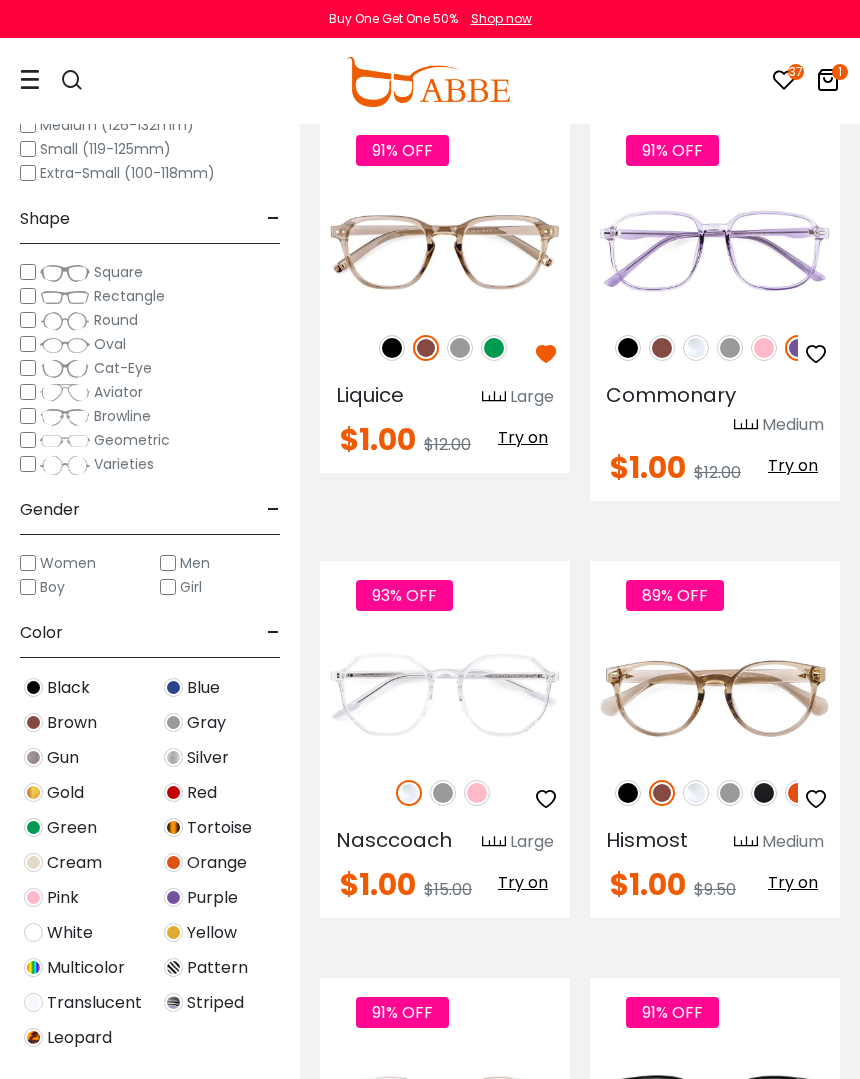 click at bounding box center [730, 793] 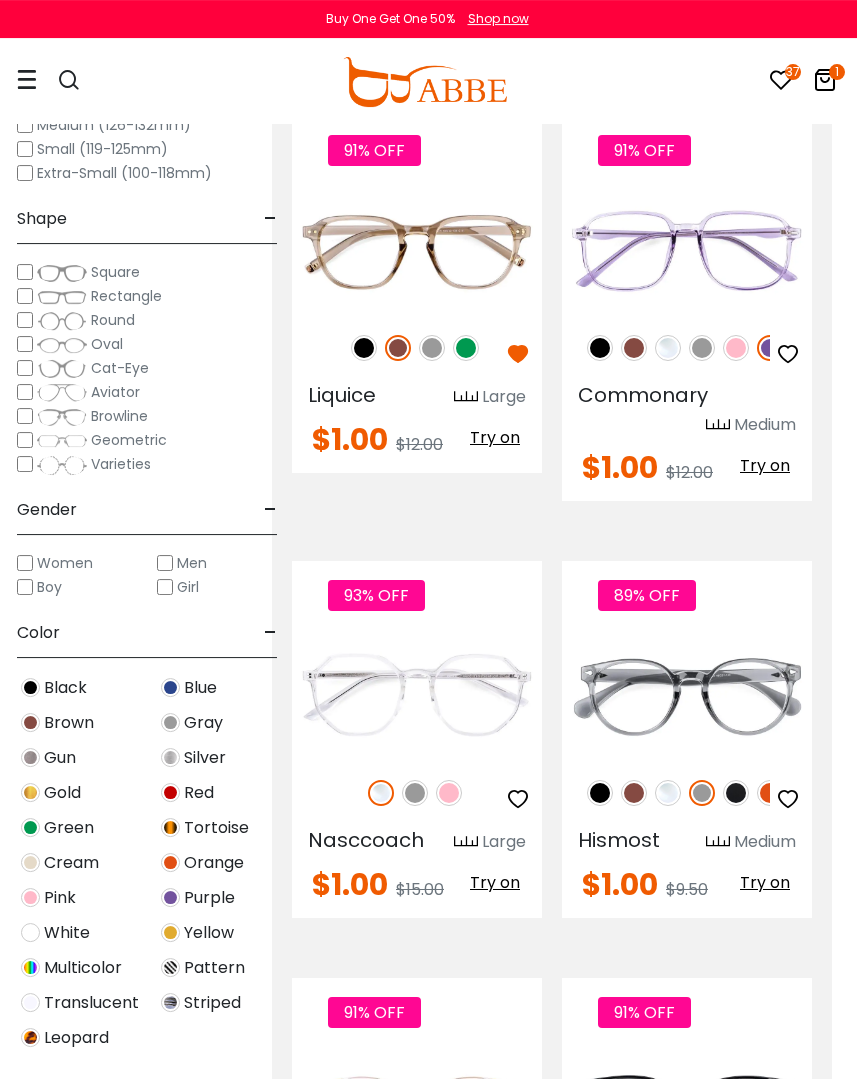 scroll, scrollTop: 3063, scrollLeft: 25, axis: both 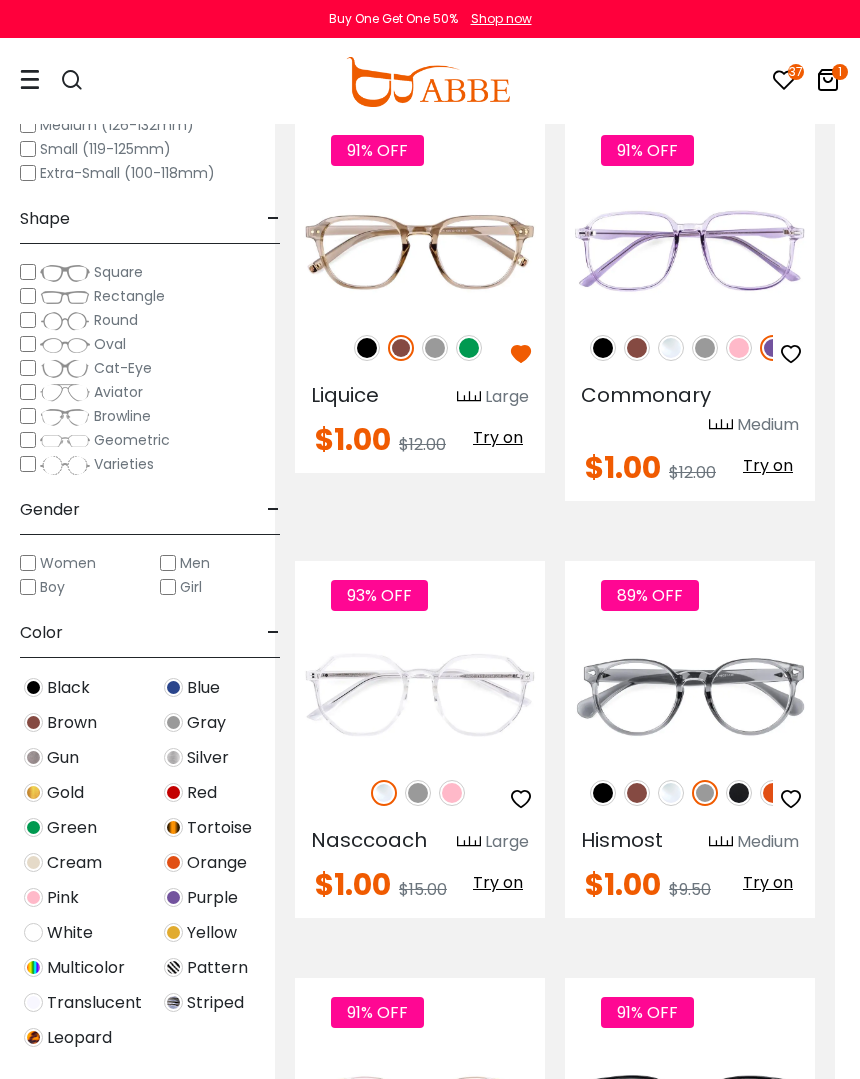 click at bounding box center (739, 793) 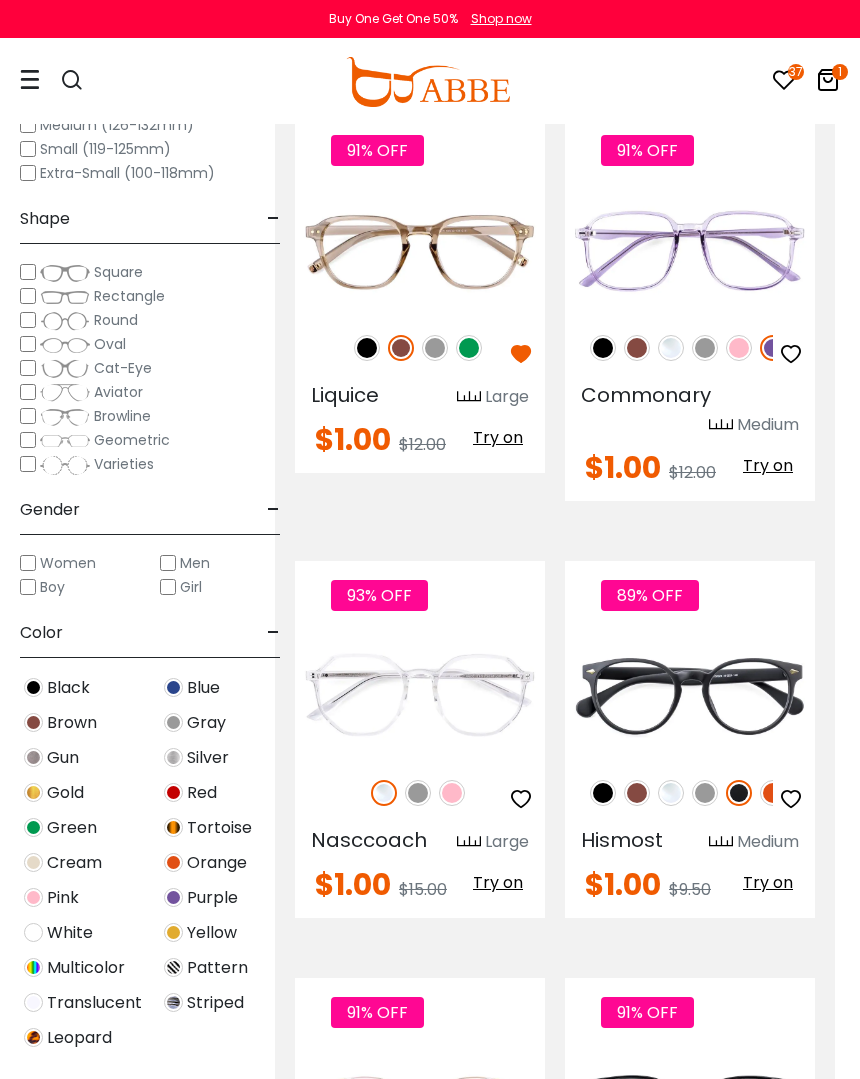 click at bounding box center (773, 793) 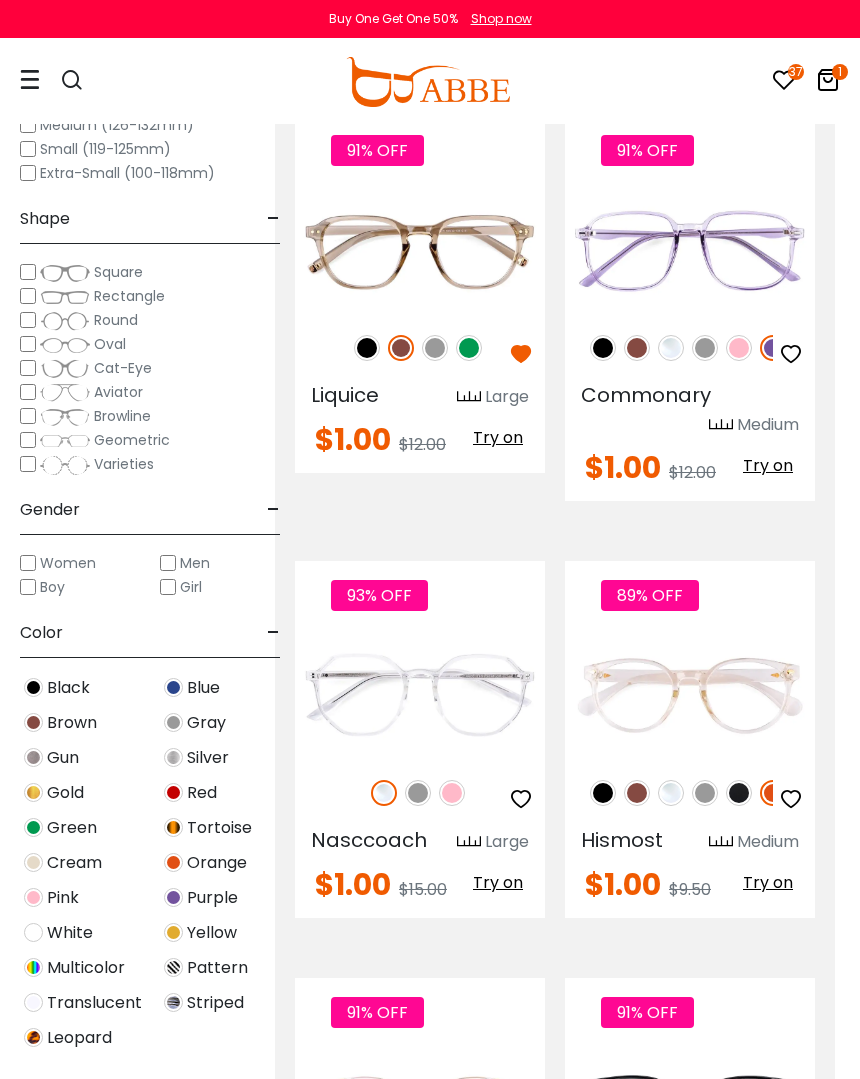 click at bounding box center [773, 793] 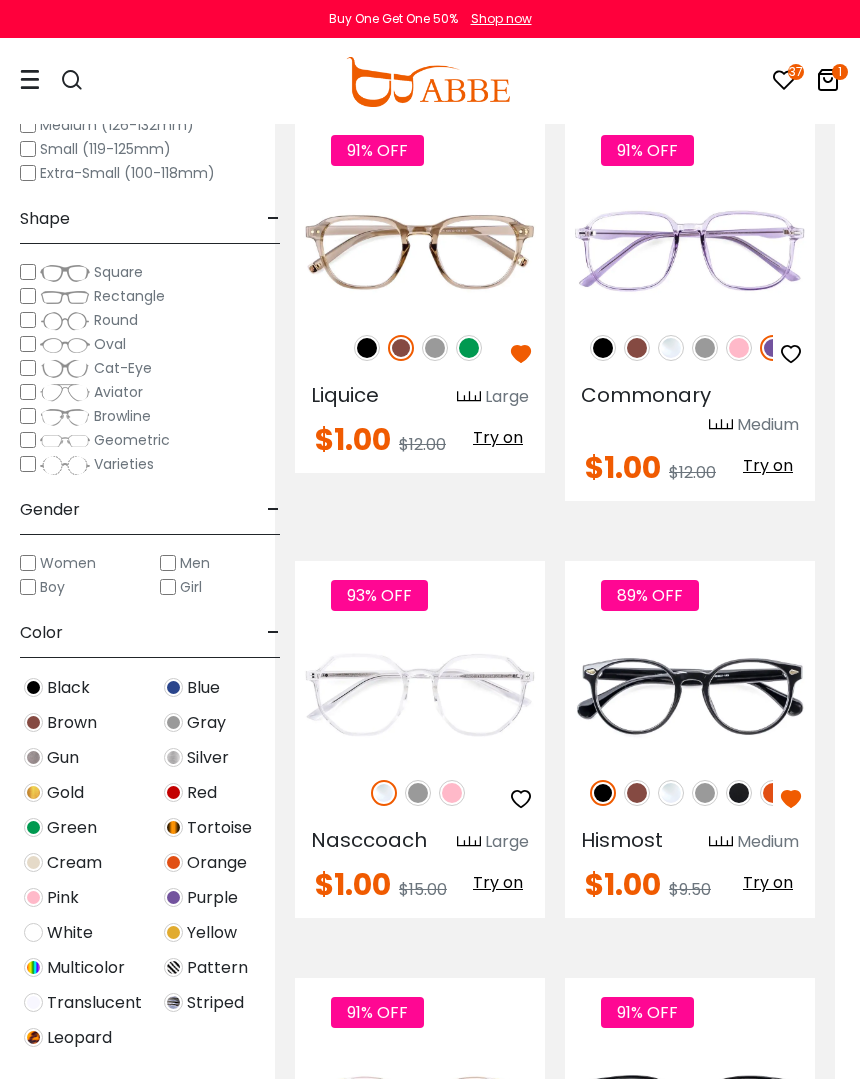 click at bounding box center (637, 793) 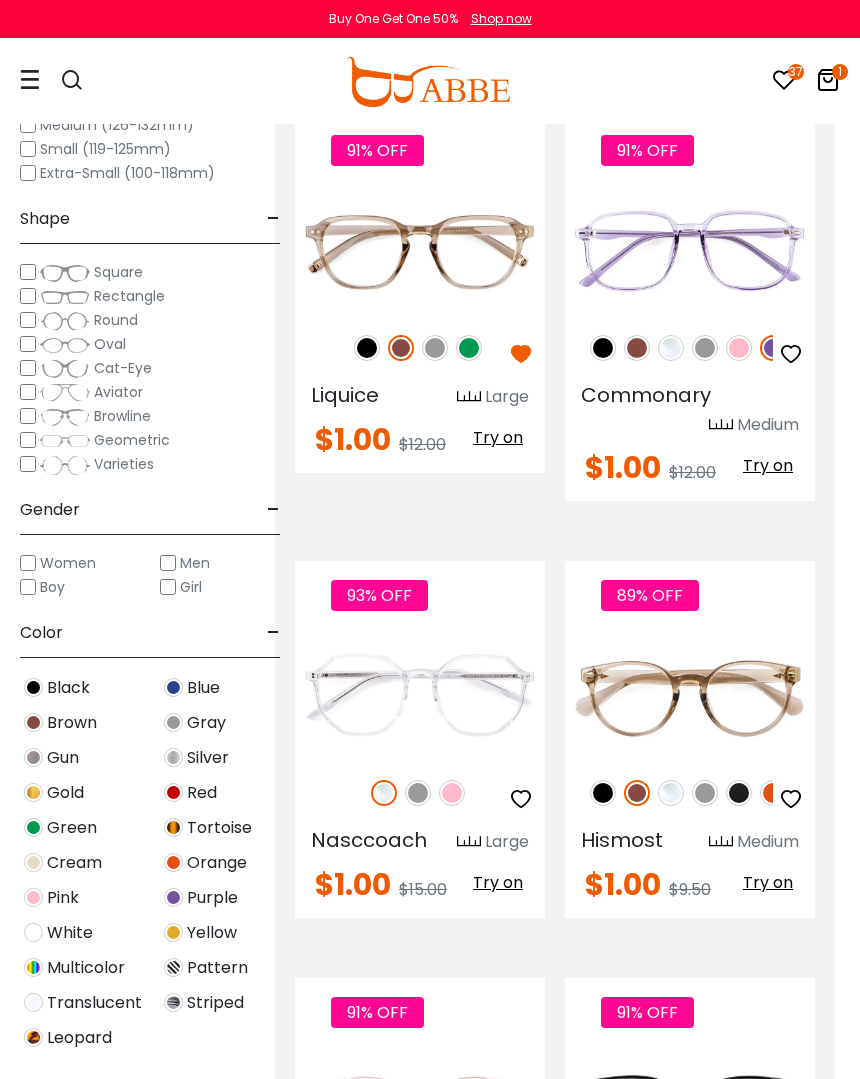 click at bounding box center (671, 793) 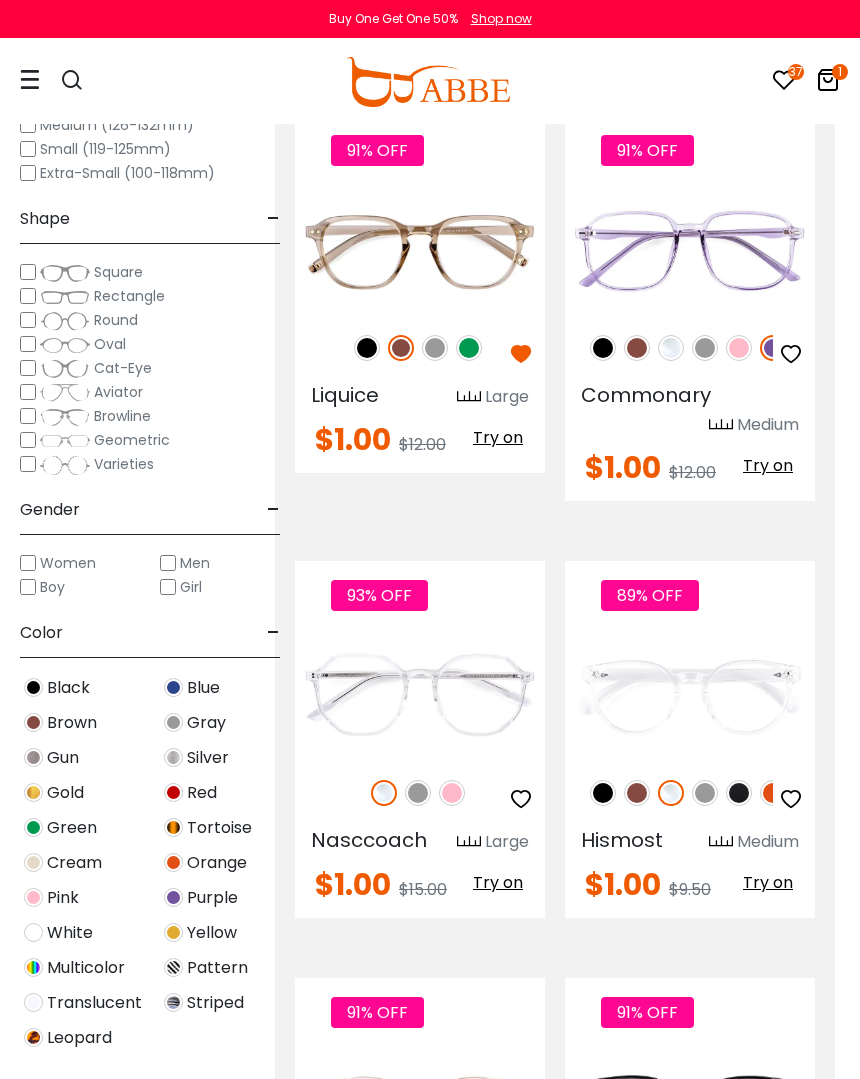 click at bounding box center (791, 799) 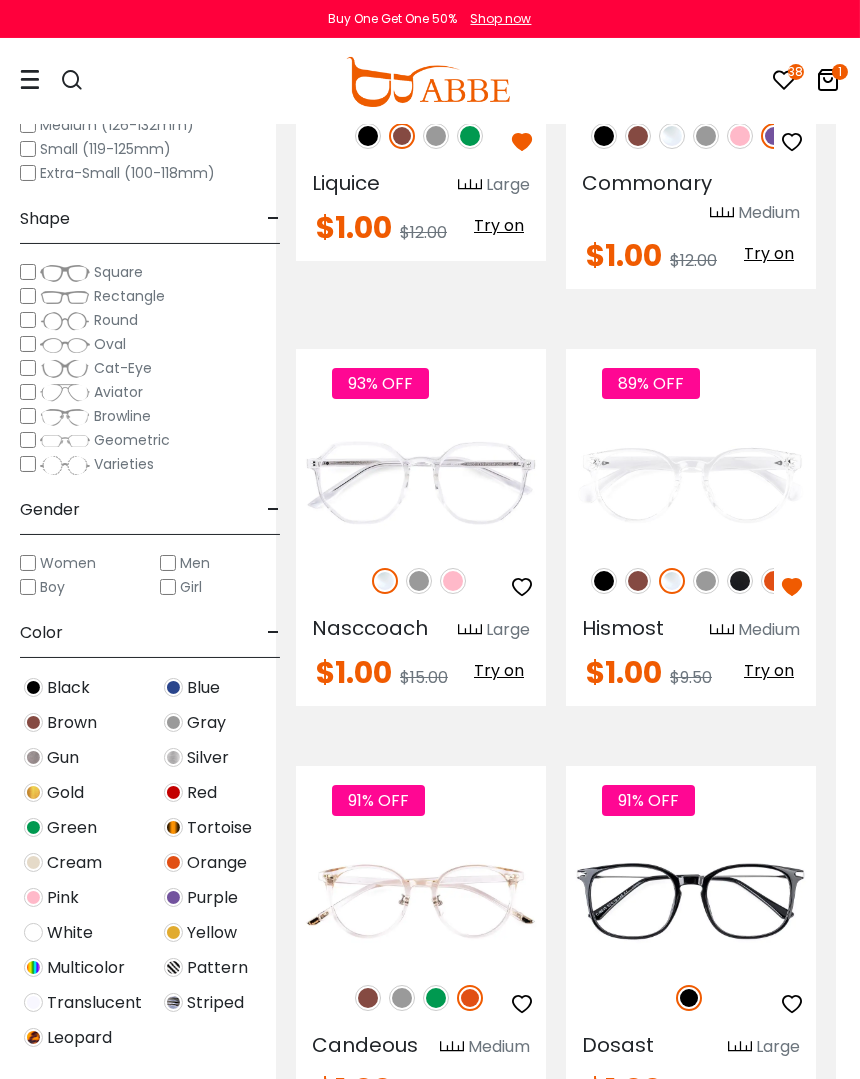 scroll, scrollTop: 3275, scrollLeft: 25, axis: both 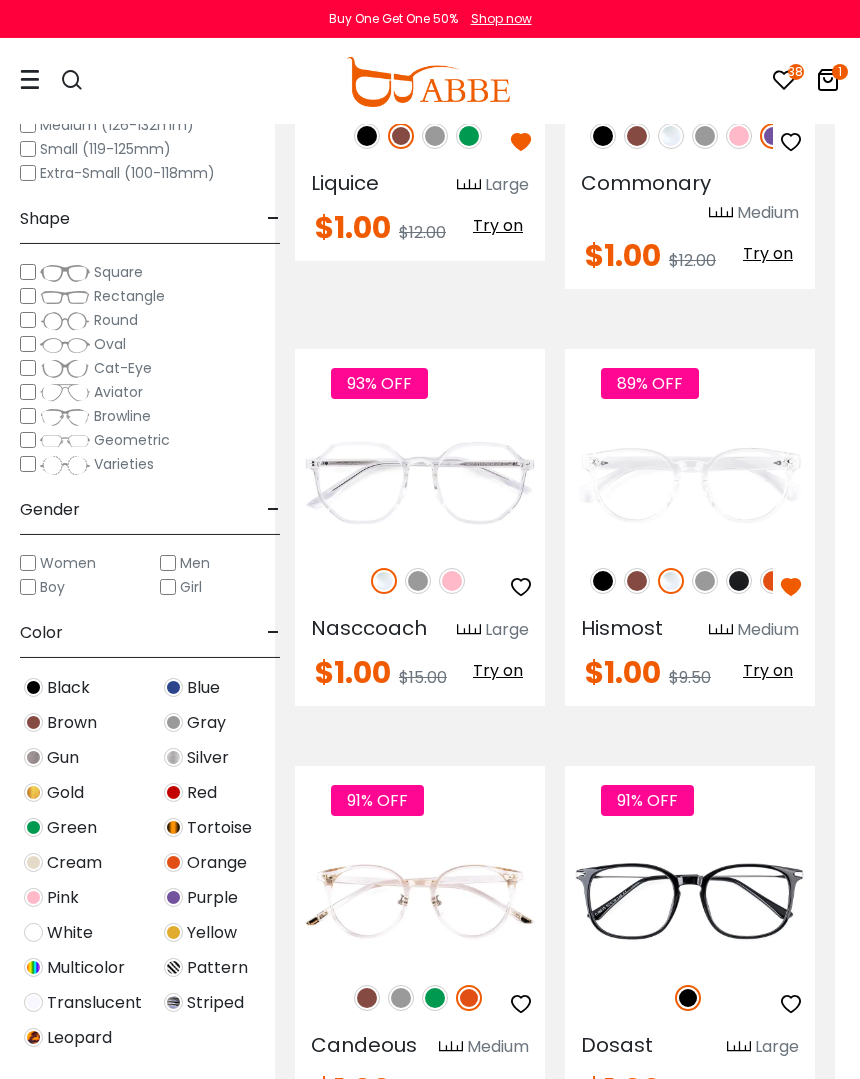 click at bounding box center [452, 581] 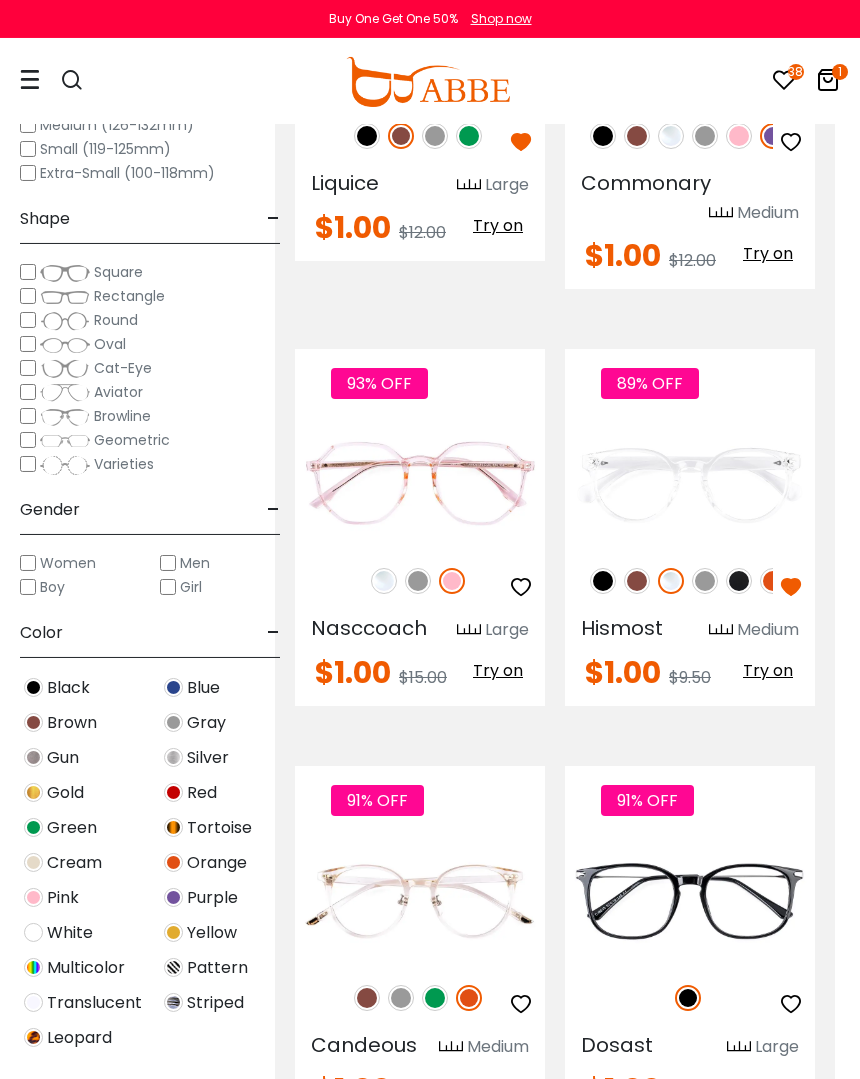 click at bounding box center (418, 581) 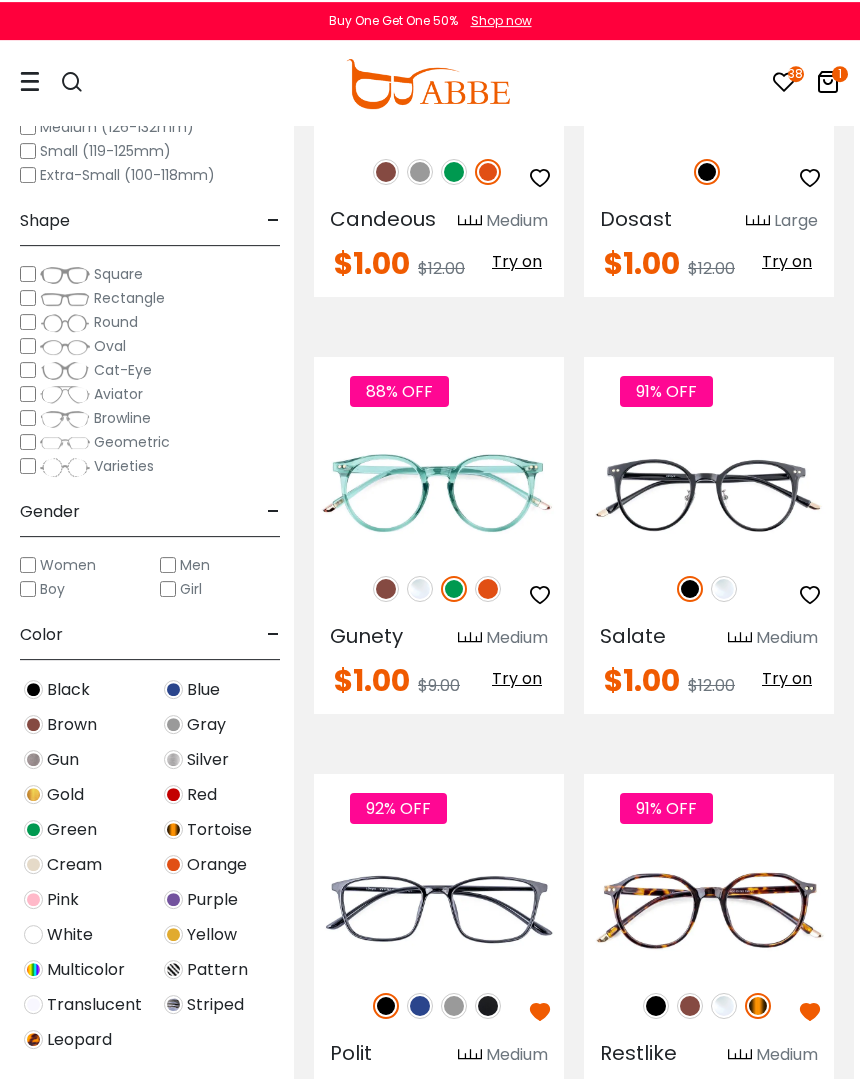 scroll, scrollTop: 4117, scrollLeft: 6, axis: both 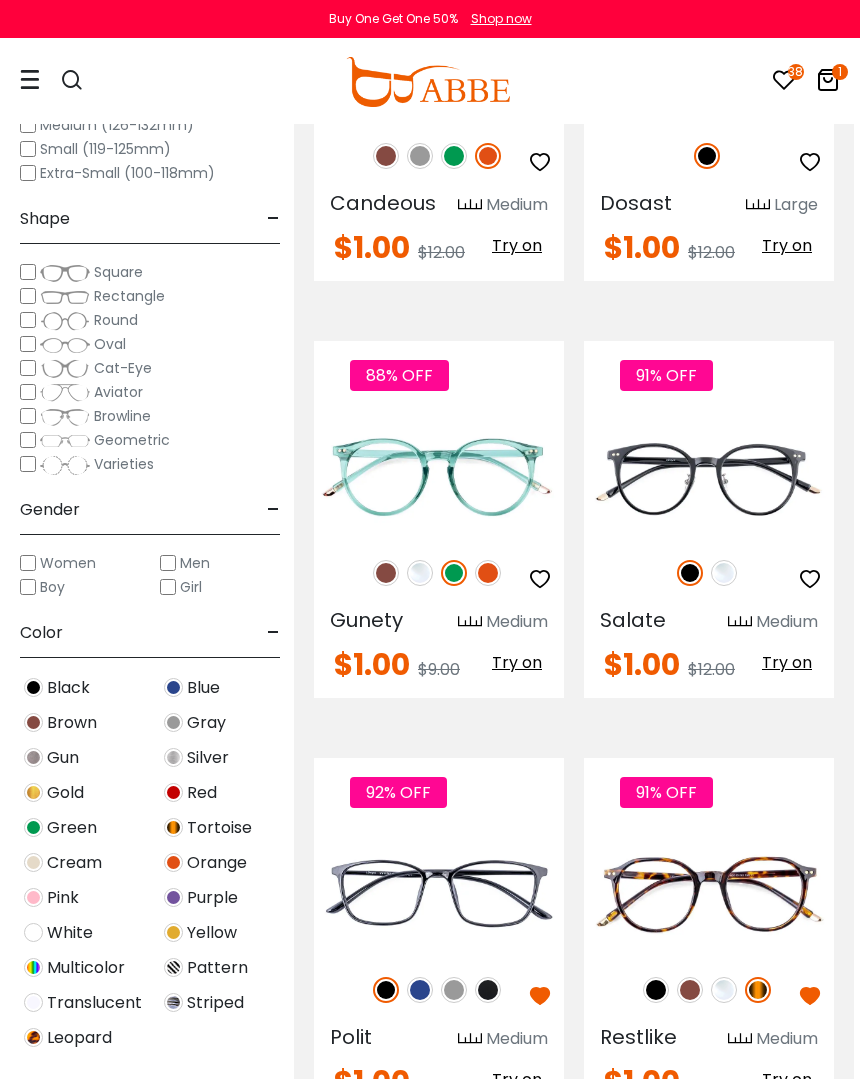click at bounding box center (386, 573) 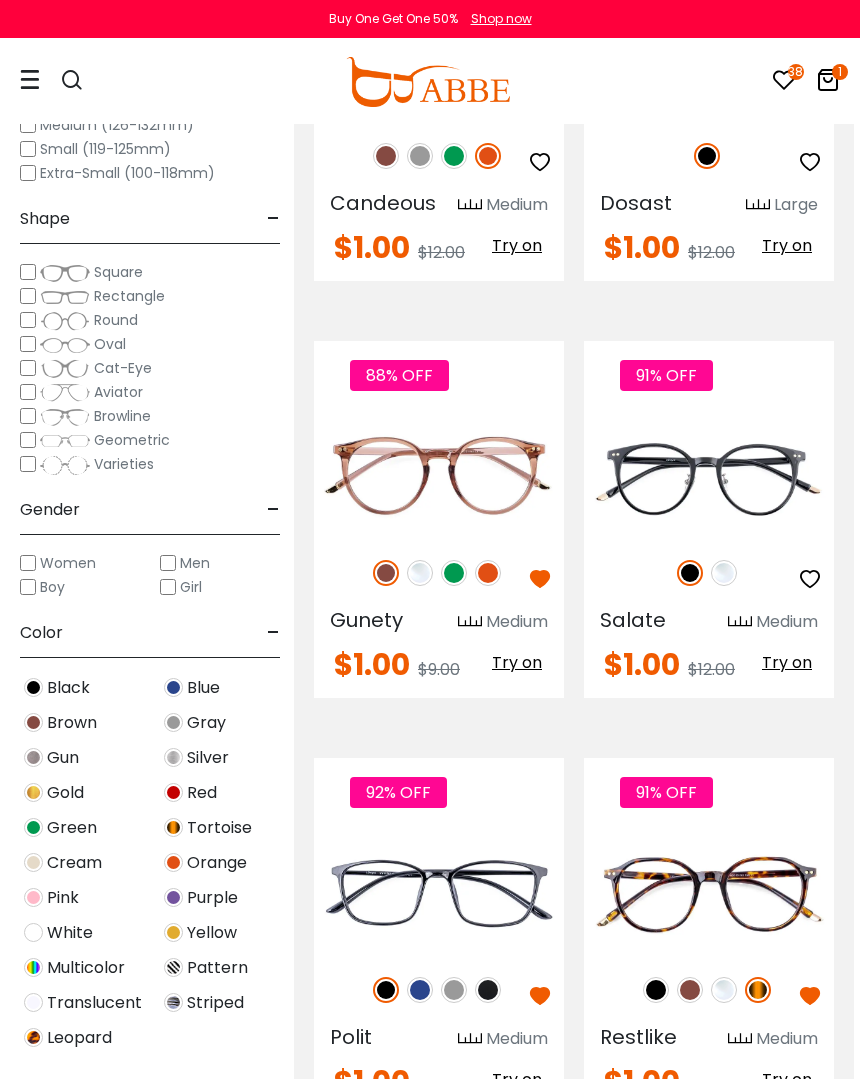 click at bounding box center (420, 573) 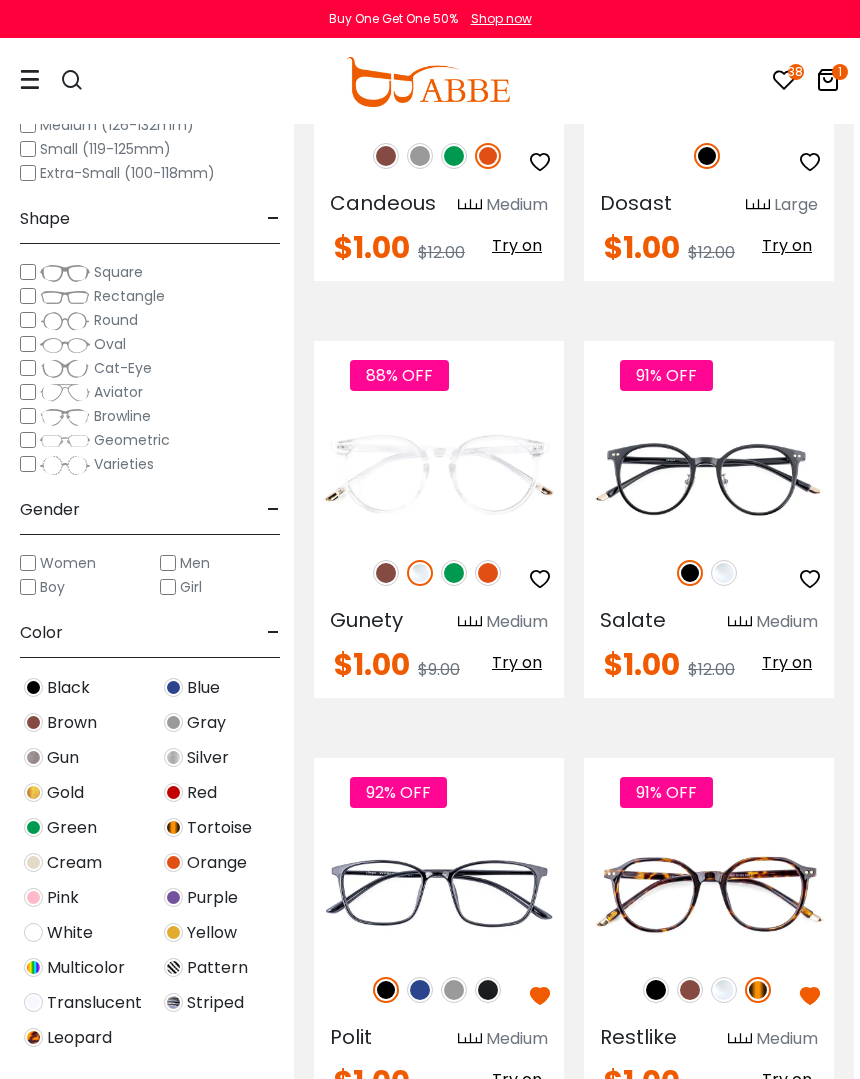 click at bounding box center [454, 573] 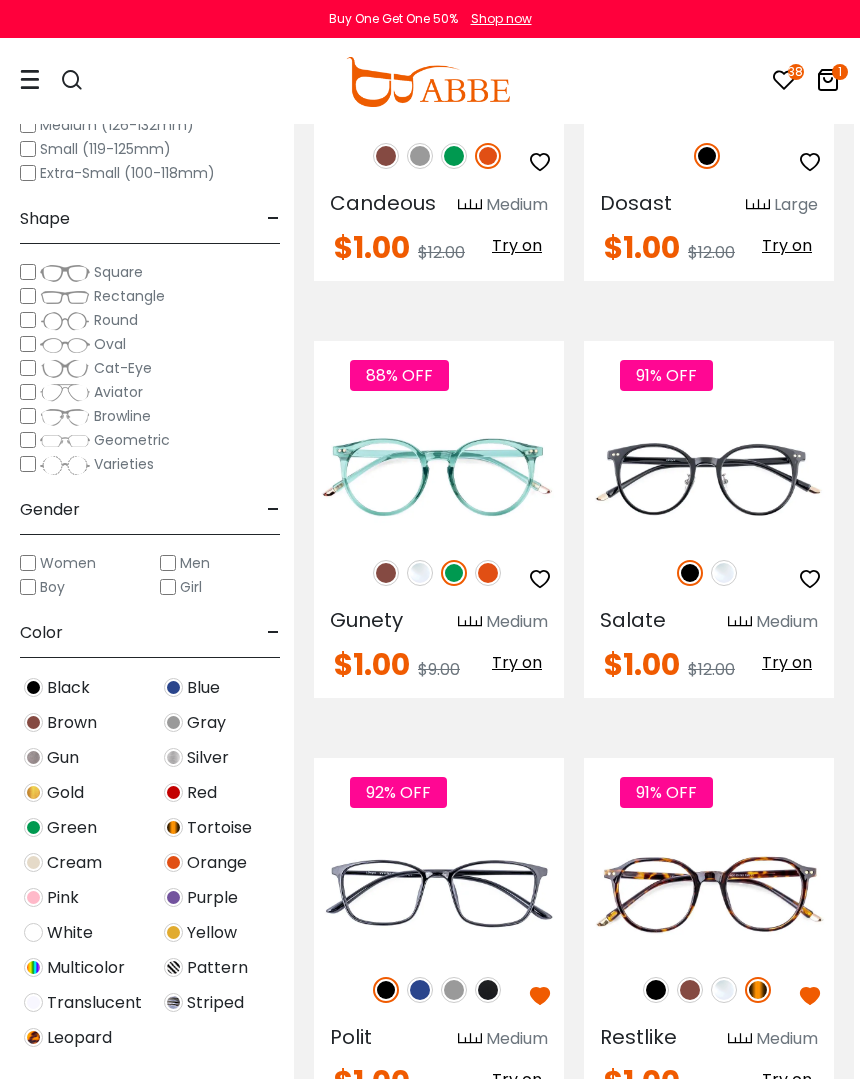 click at bounding box center (488, 573) 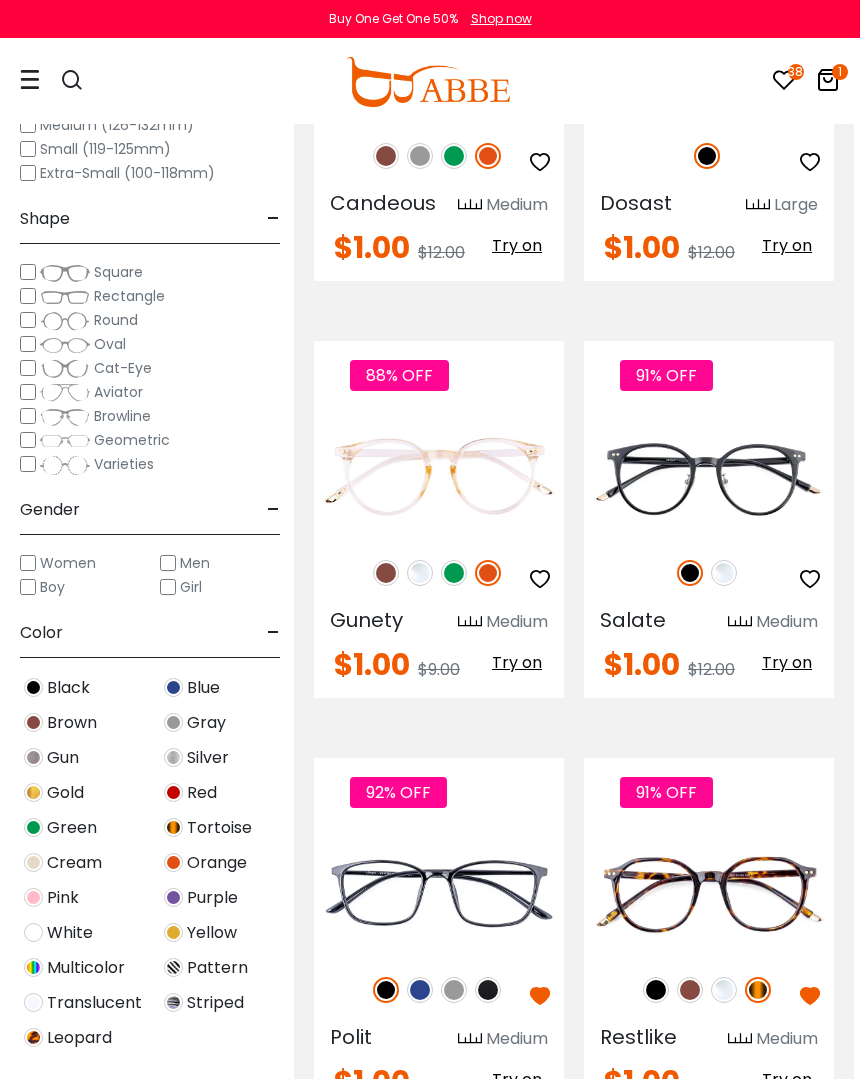click at bounding box center (454, 573) 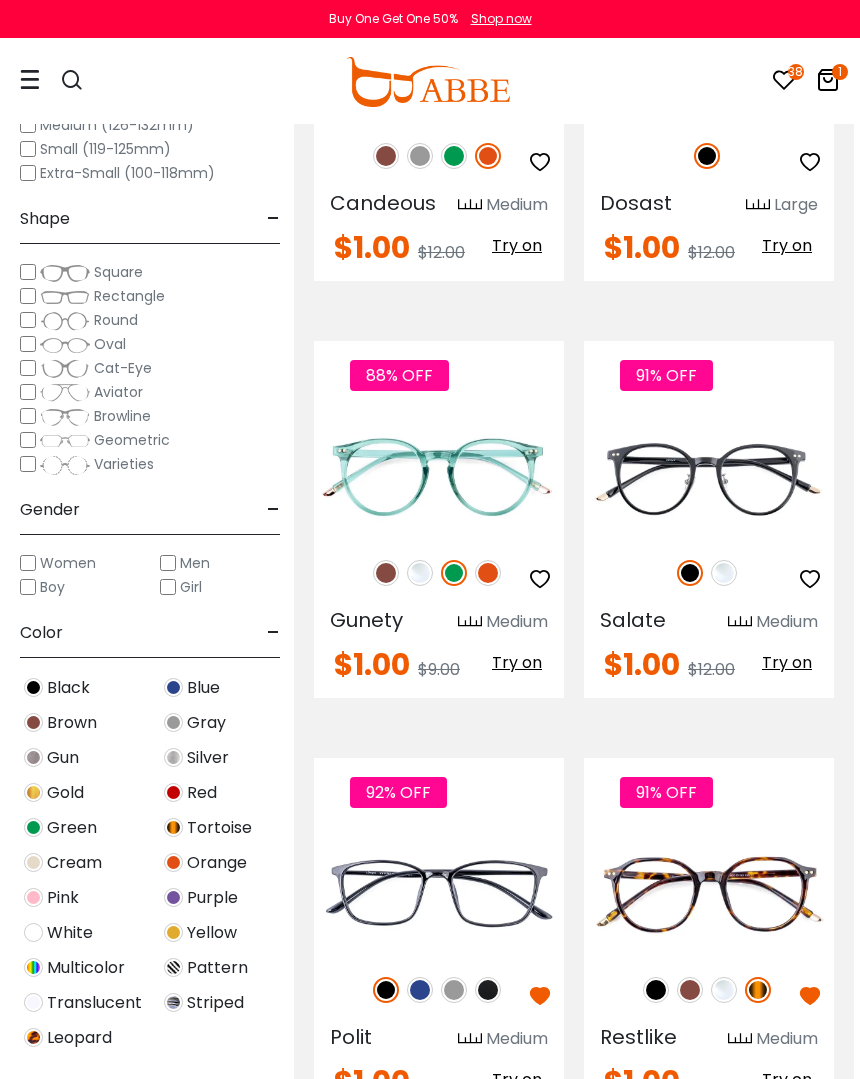 click at bounding box center [540, 579] 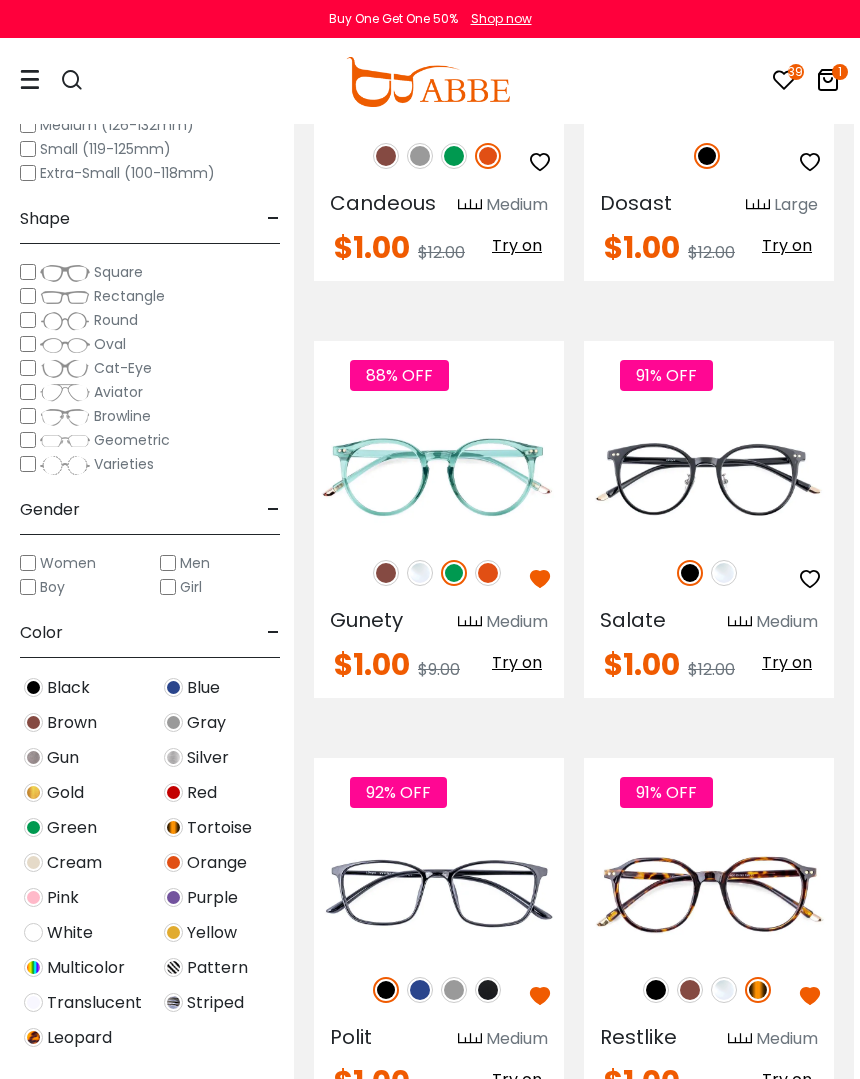 click at bounding box center [386, 573] 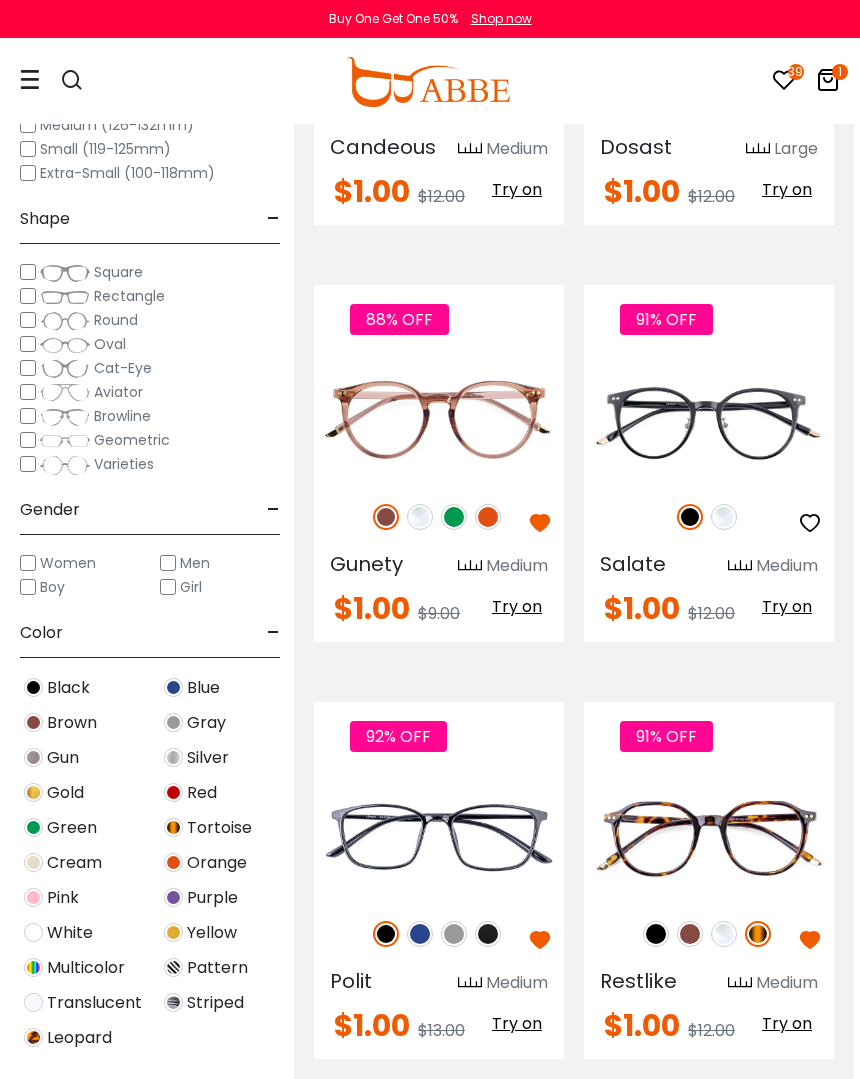 scroll, scrollTop: 4174, scrollLeft: 7, axis: both 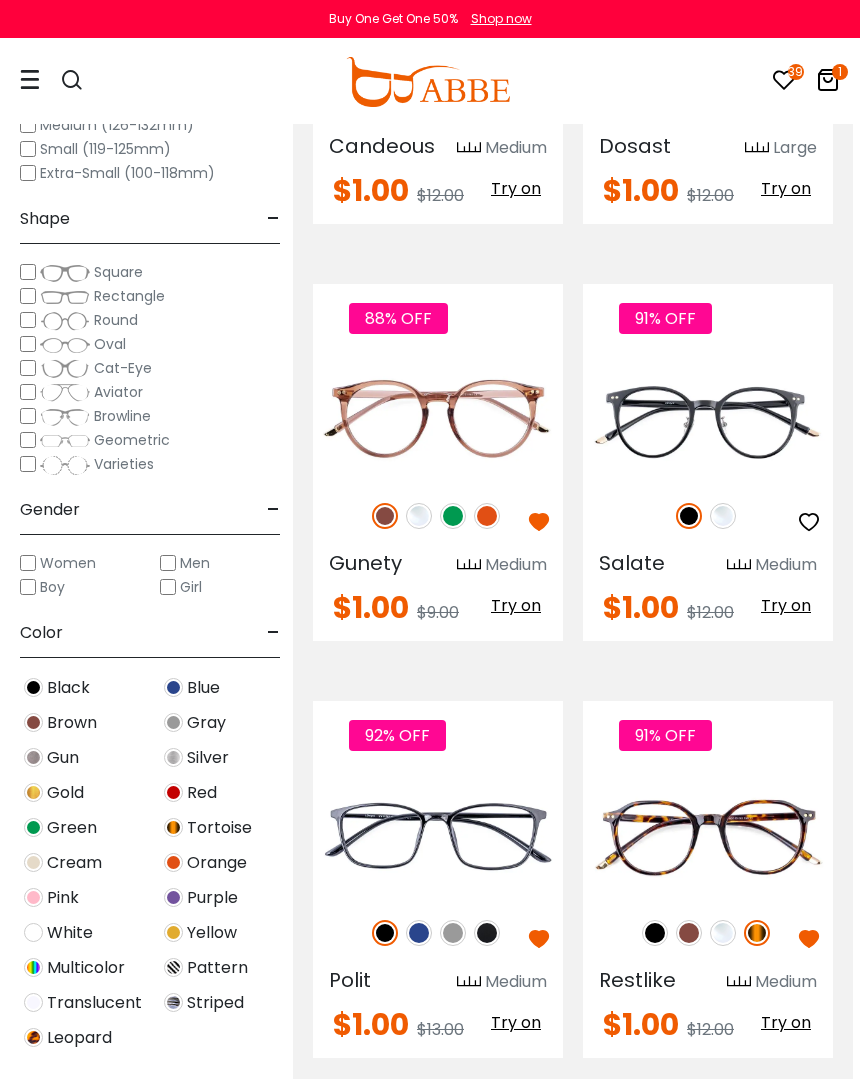 click at bounding box center [723, 516] 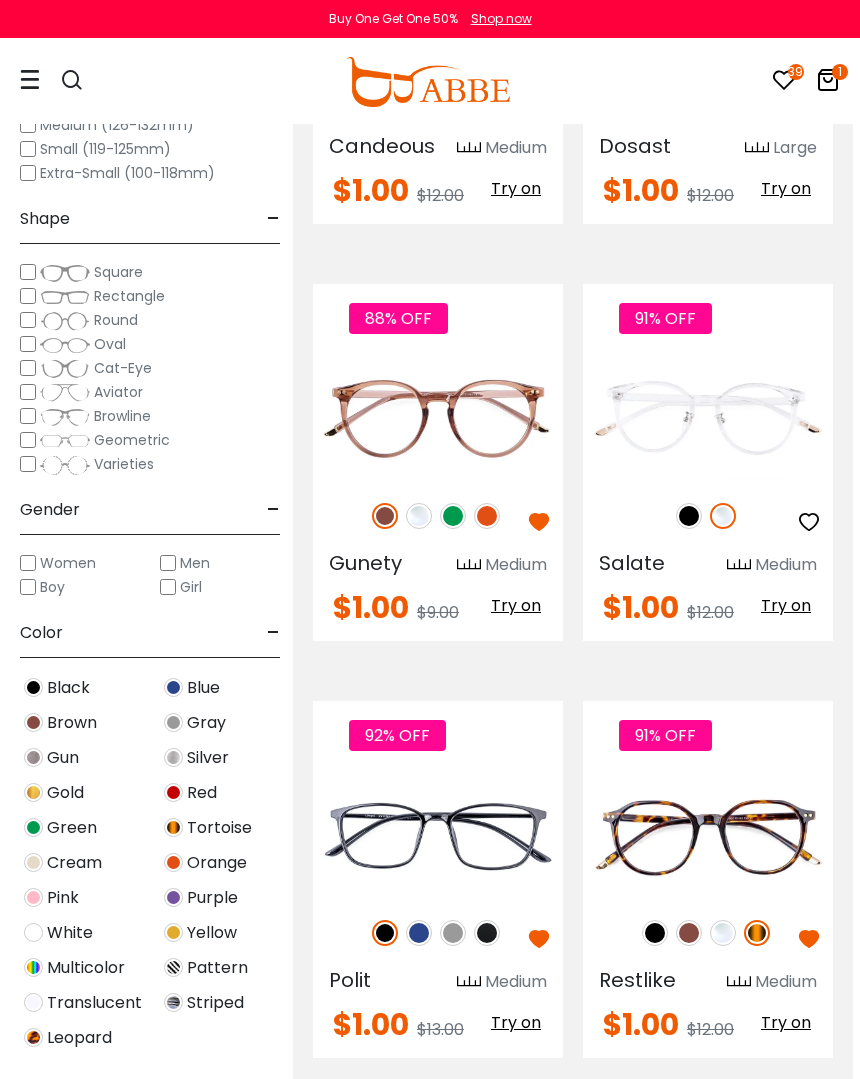 click at bounding box center (689, 516) 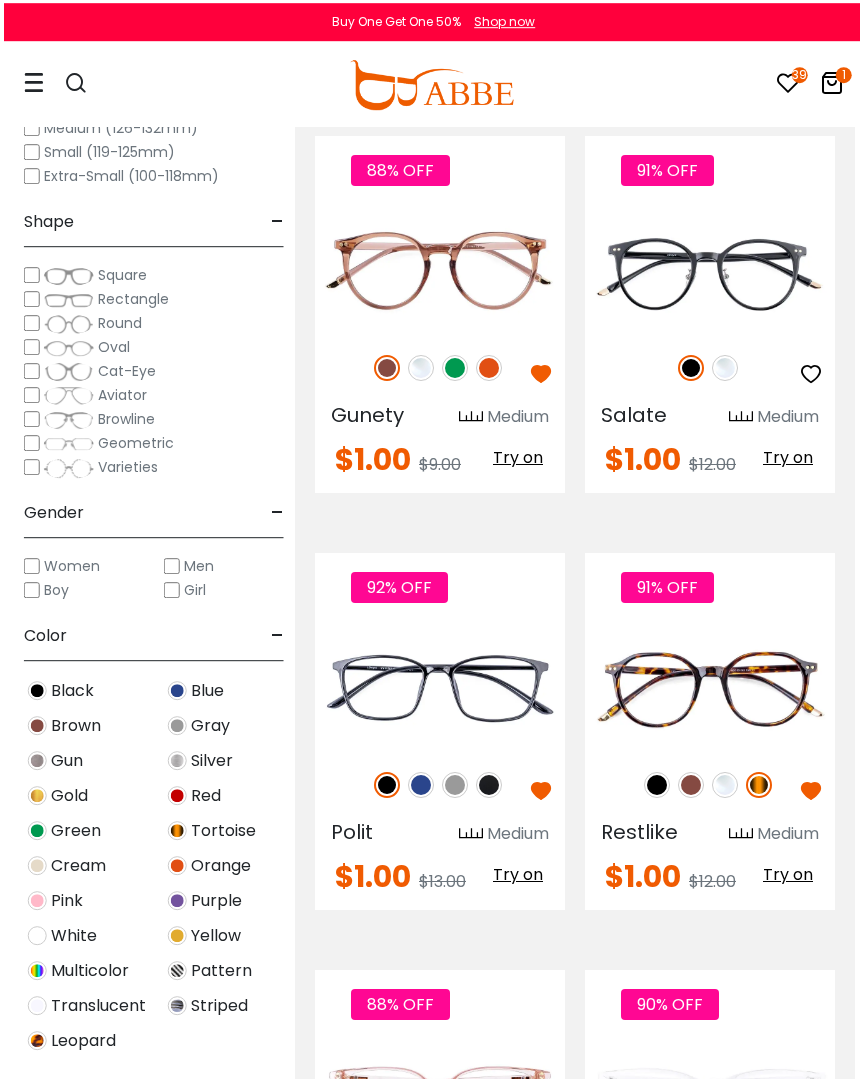scroll, scrollTop: 4329, scrollLeft: 12, axis: both 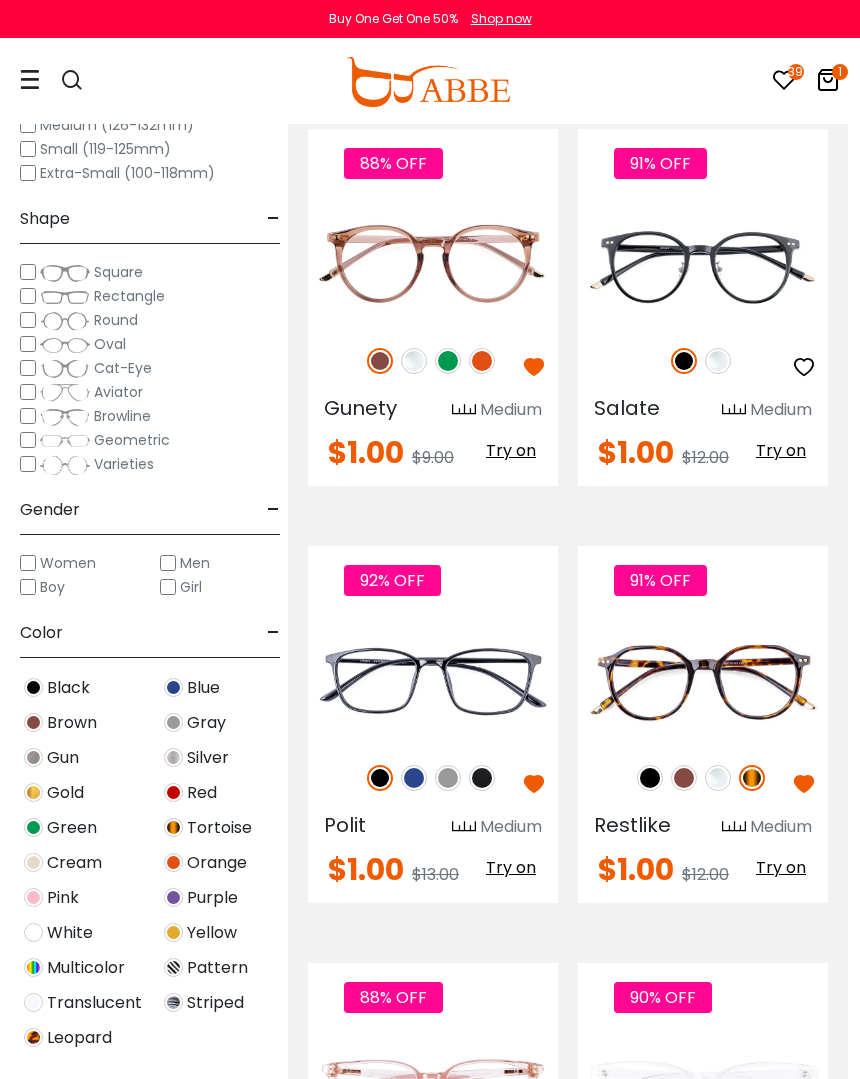 click on "91% OFF
Salate
Medium
$1.00
$12.00" at bounding box center [703, 307] 